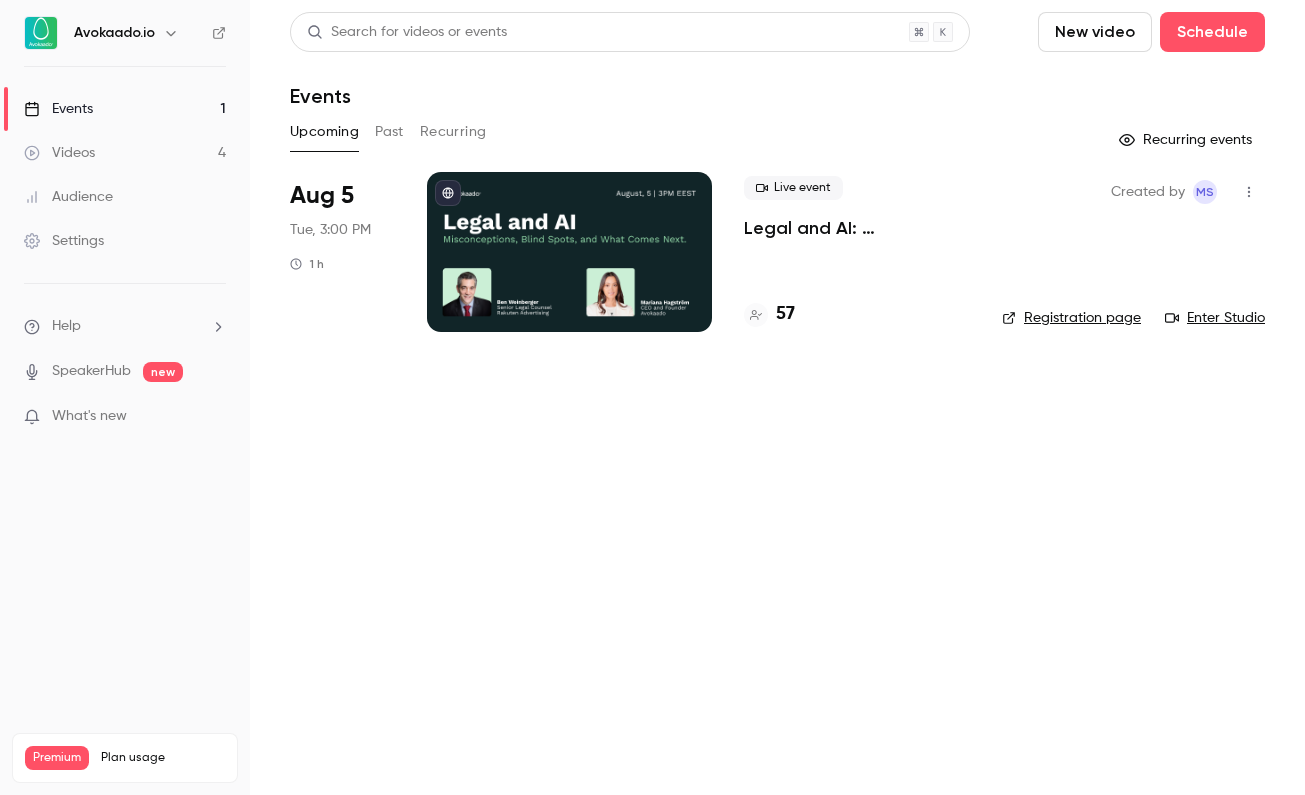 scroll, scrollTop: 0, scrollLeft: 0, axis: both 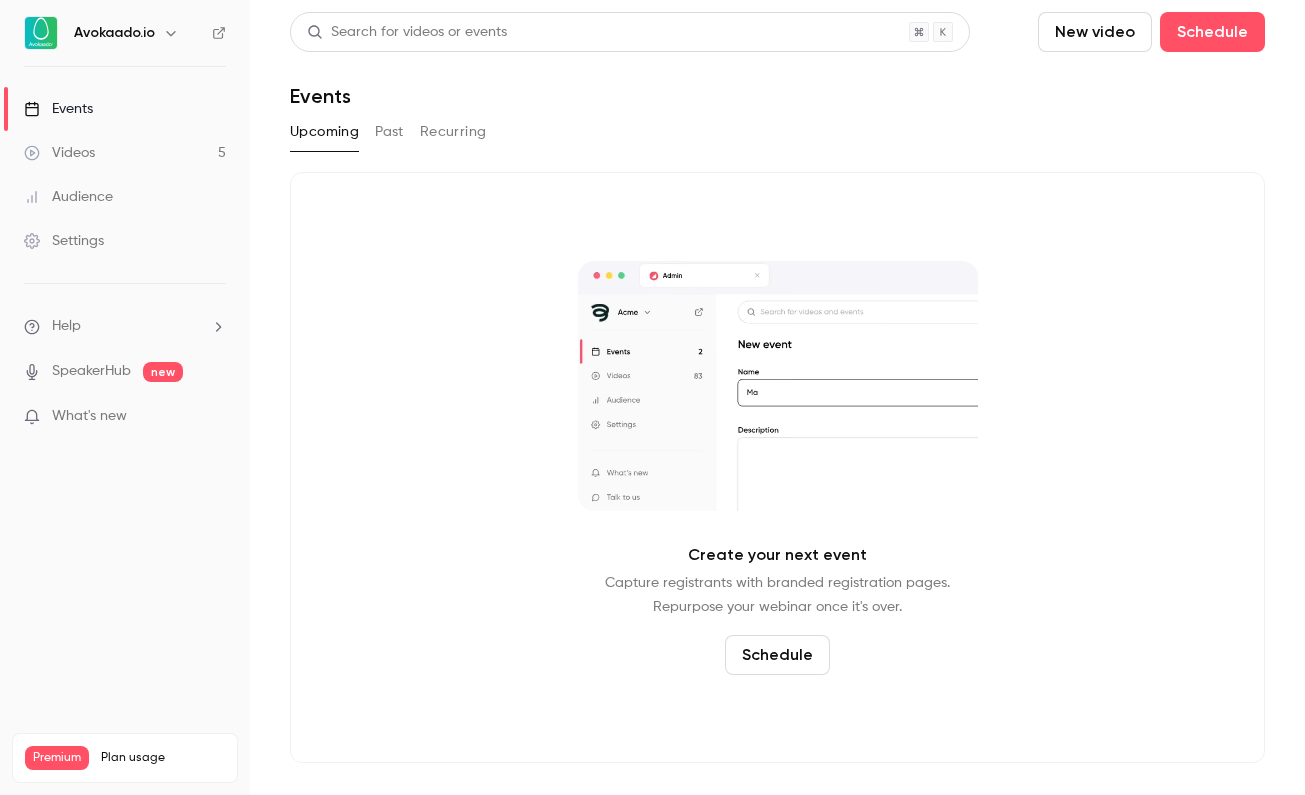 click on "Videos 5" at bounding box center (125, 153) 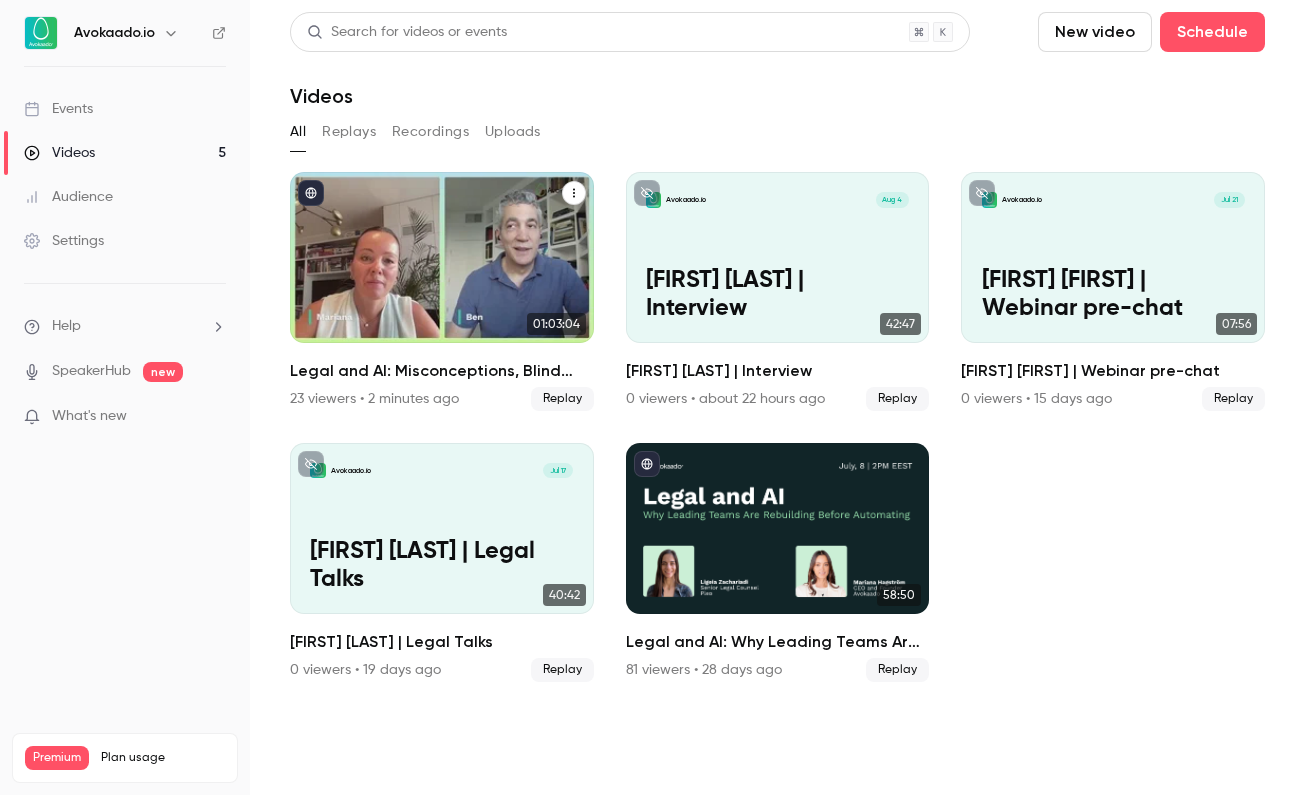click at bounding box center (442, 257) 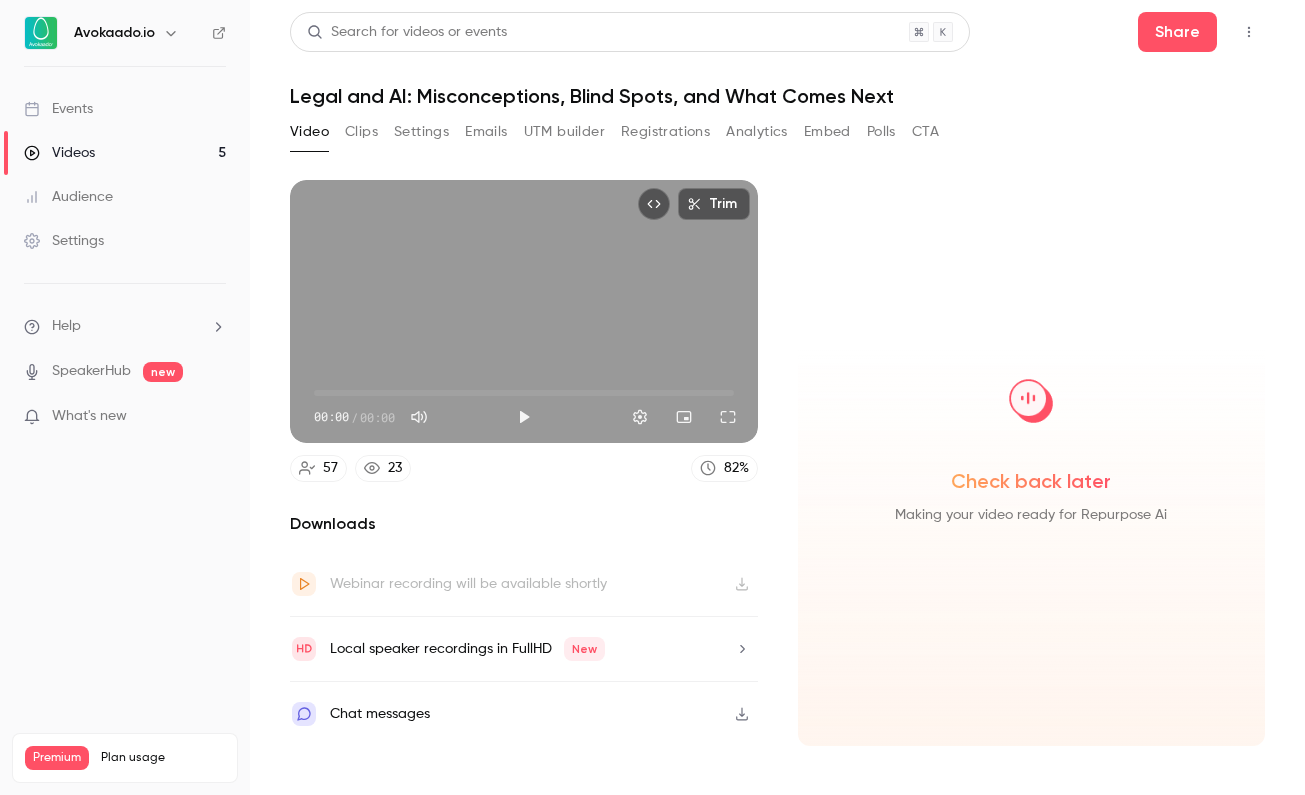 click on "Local speaker recordings in FullHD New" at bounding box center [524, 649] 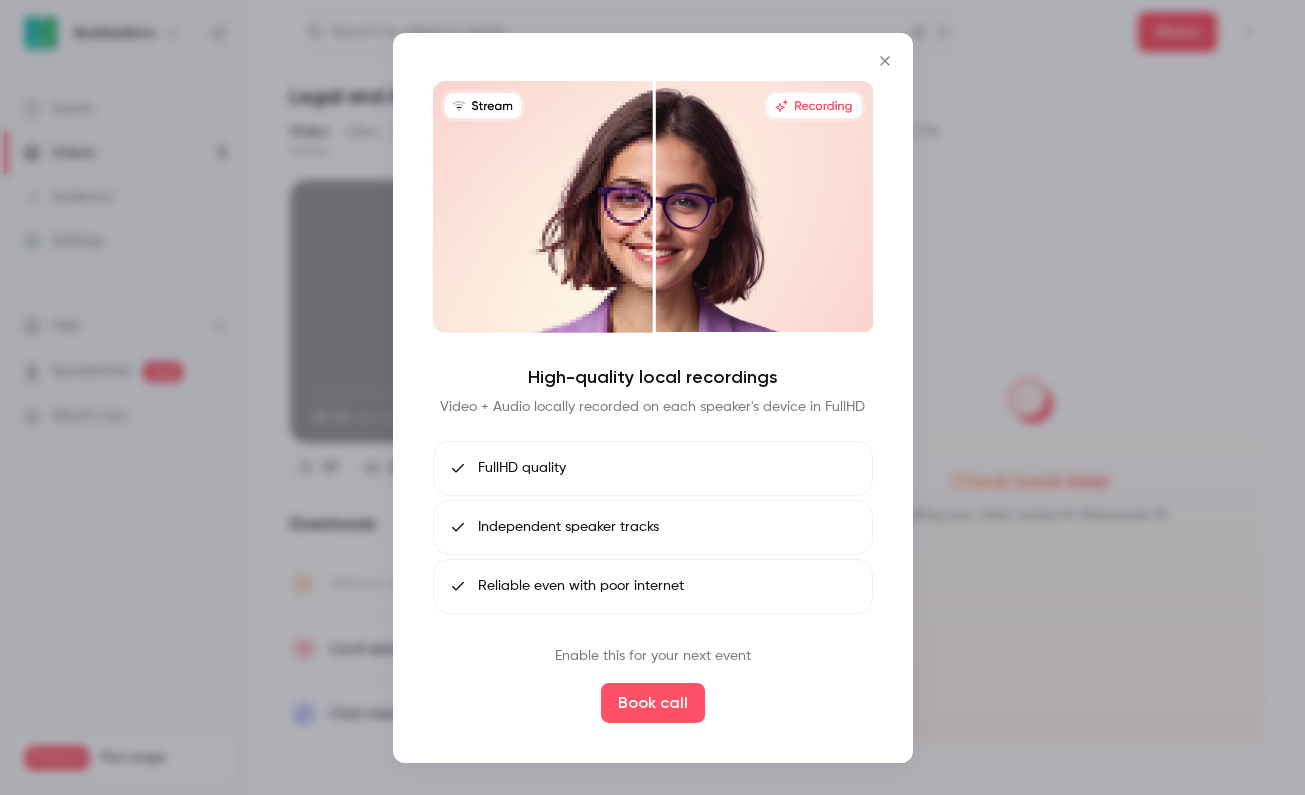 click 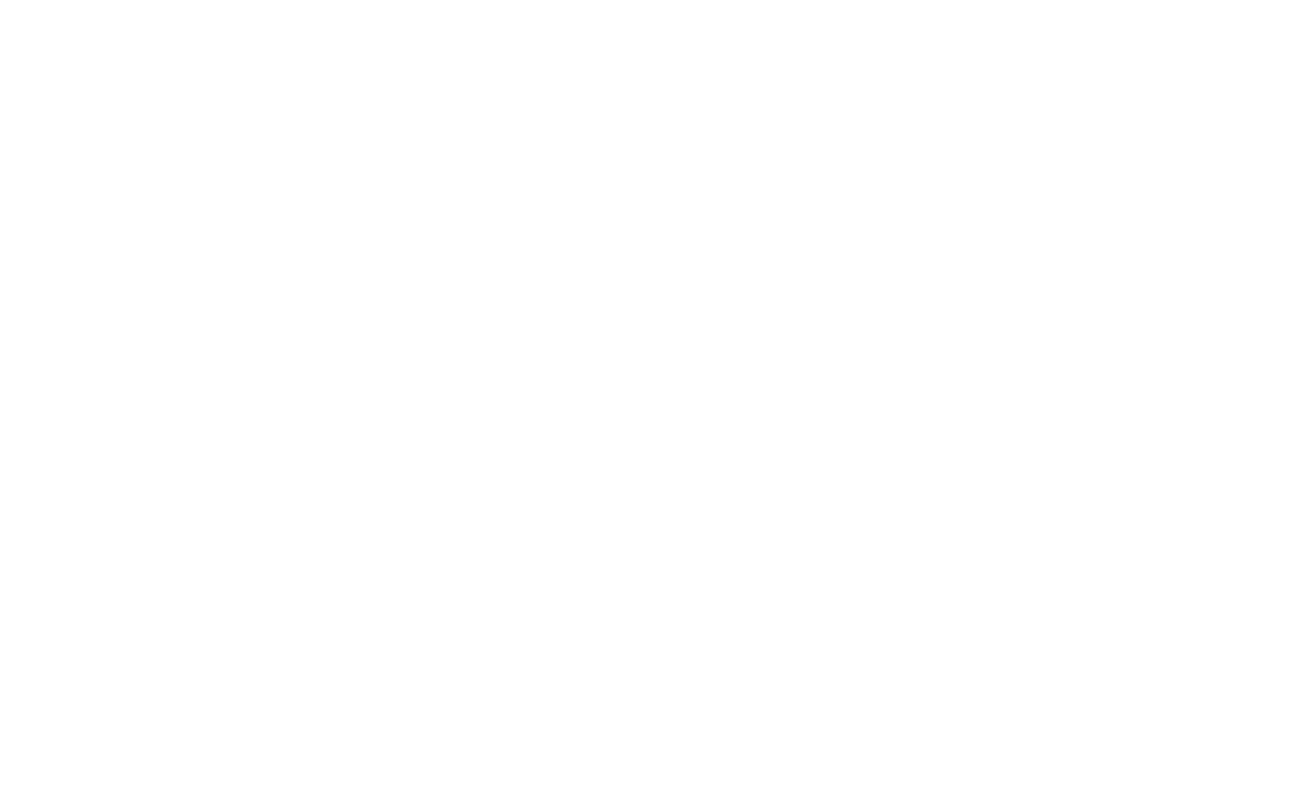 scroll, scrollTop: 0, scrollLeft: 0, axis: both 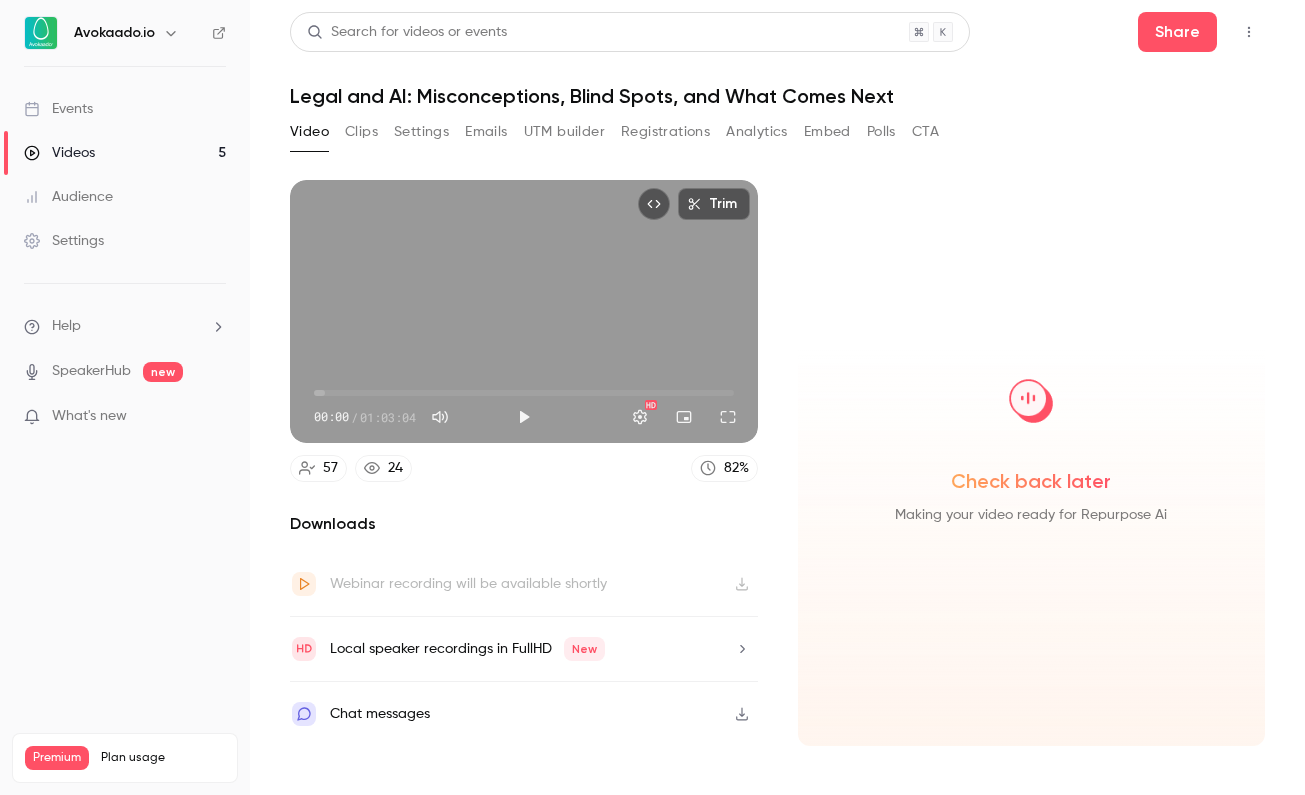 click on "Videos 5" at bounding box center [125, 153] 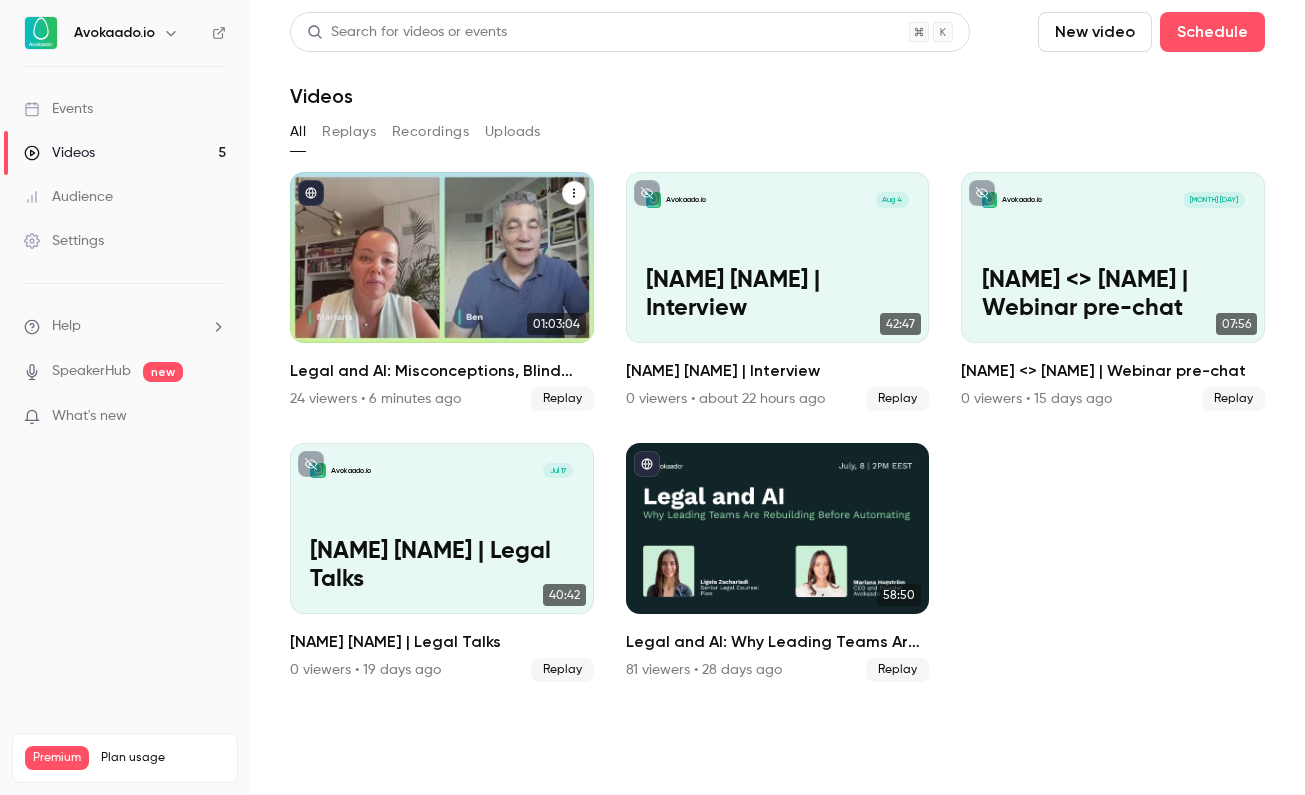 click at bounding box center [442, 257] 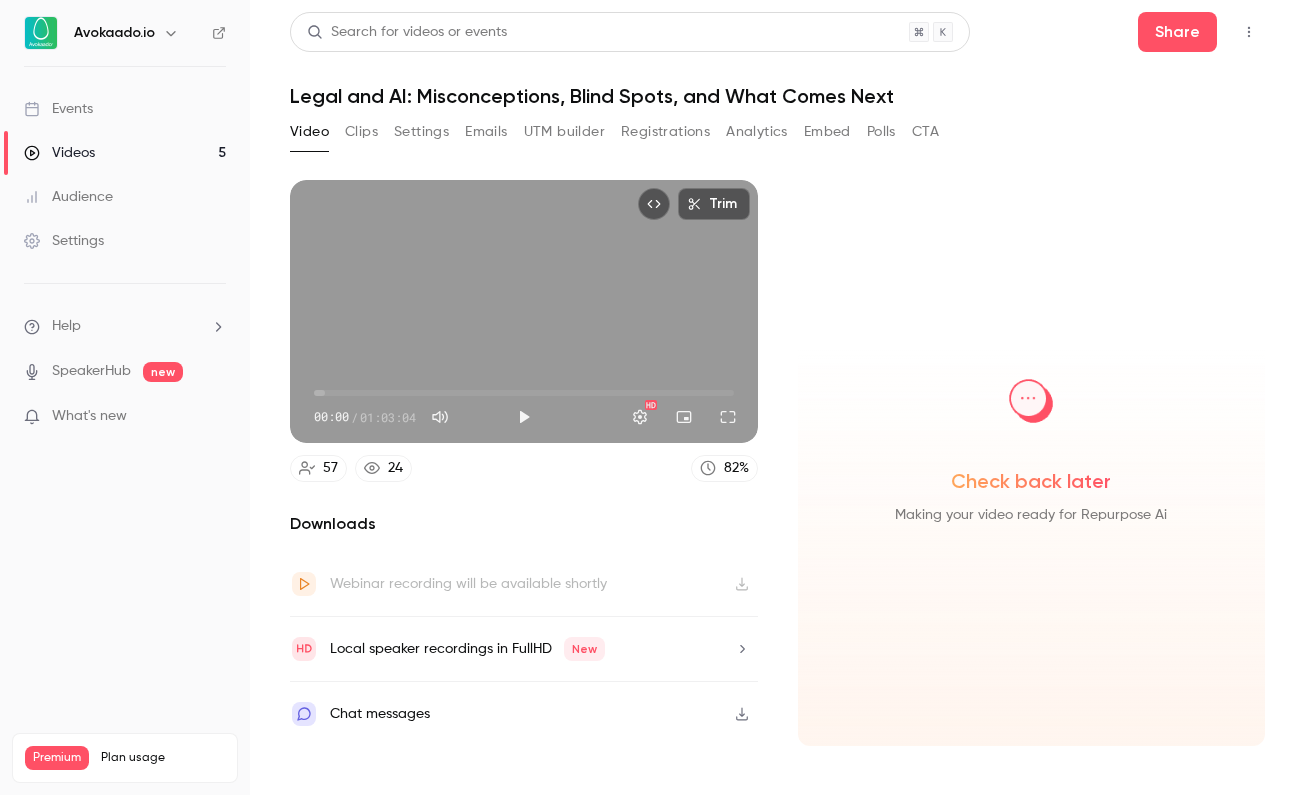 scroll, scrollTop: 0, scrollLeft: 0, axis: both 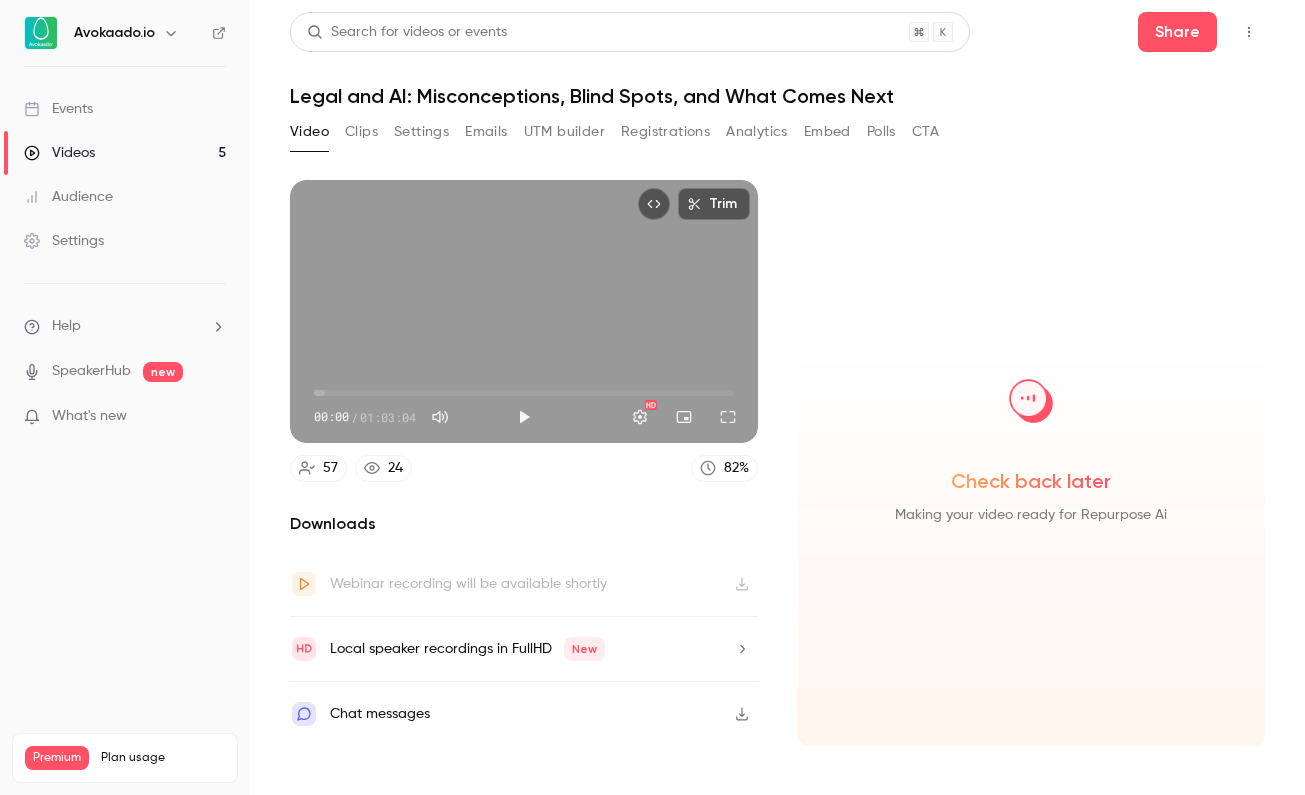 click on "Local speaker recordings in FullHD New" at bounding box center [467, 649] 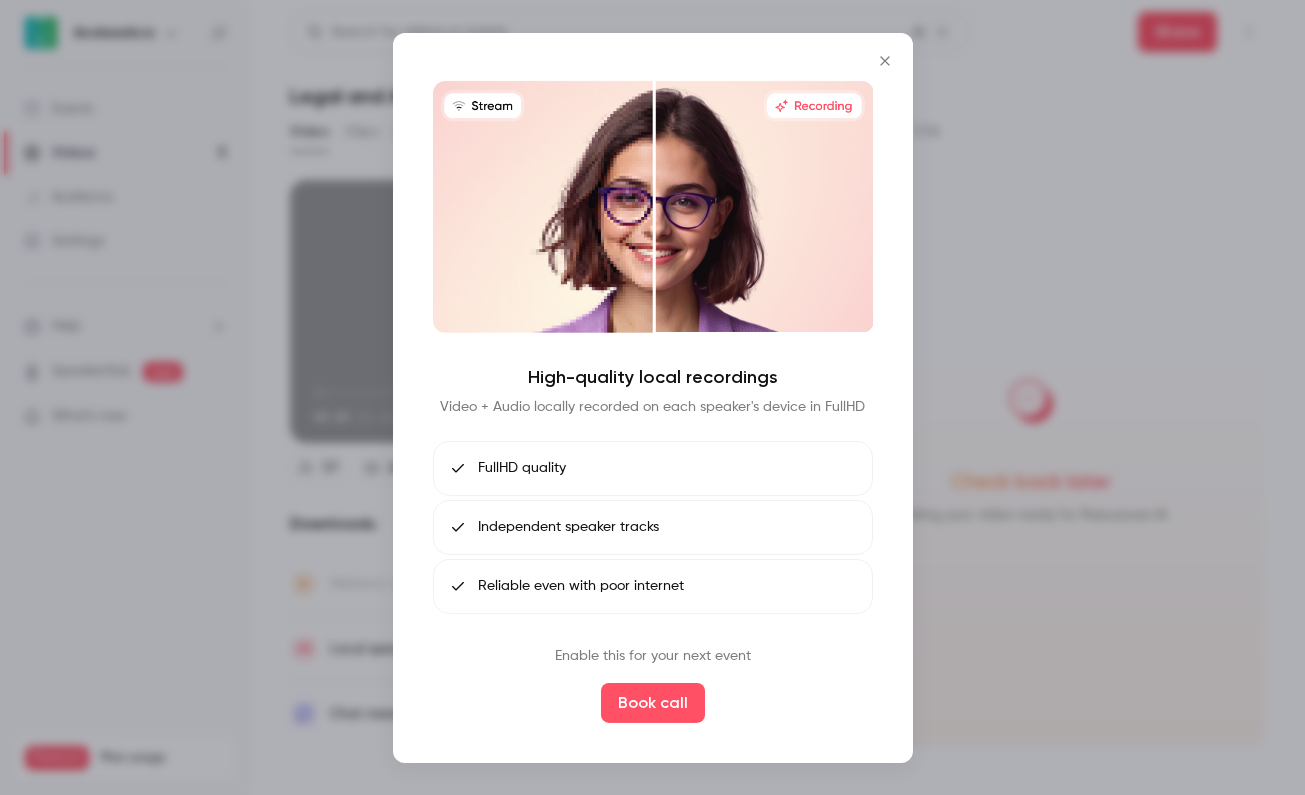 click 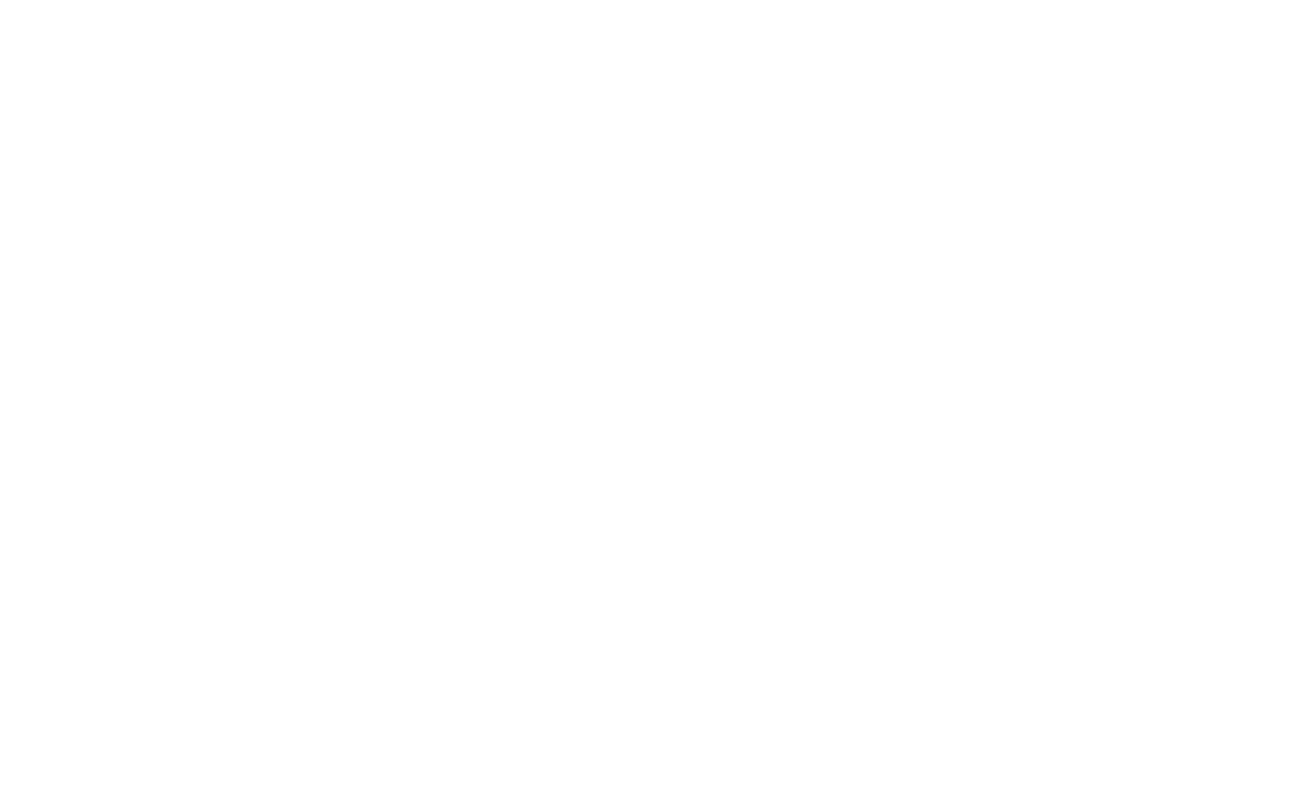 scroll, scrollTop: 0, scrollLeft: 0, axis: both 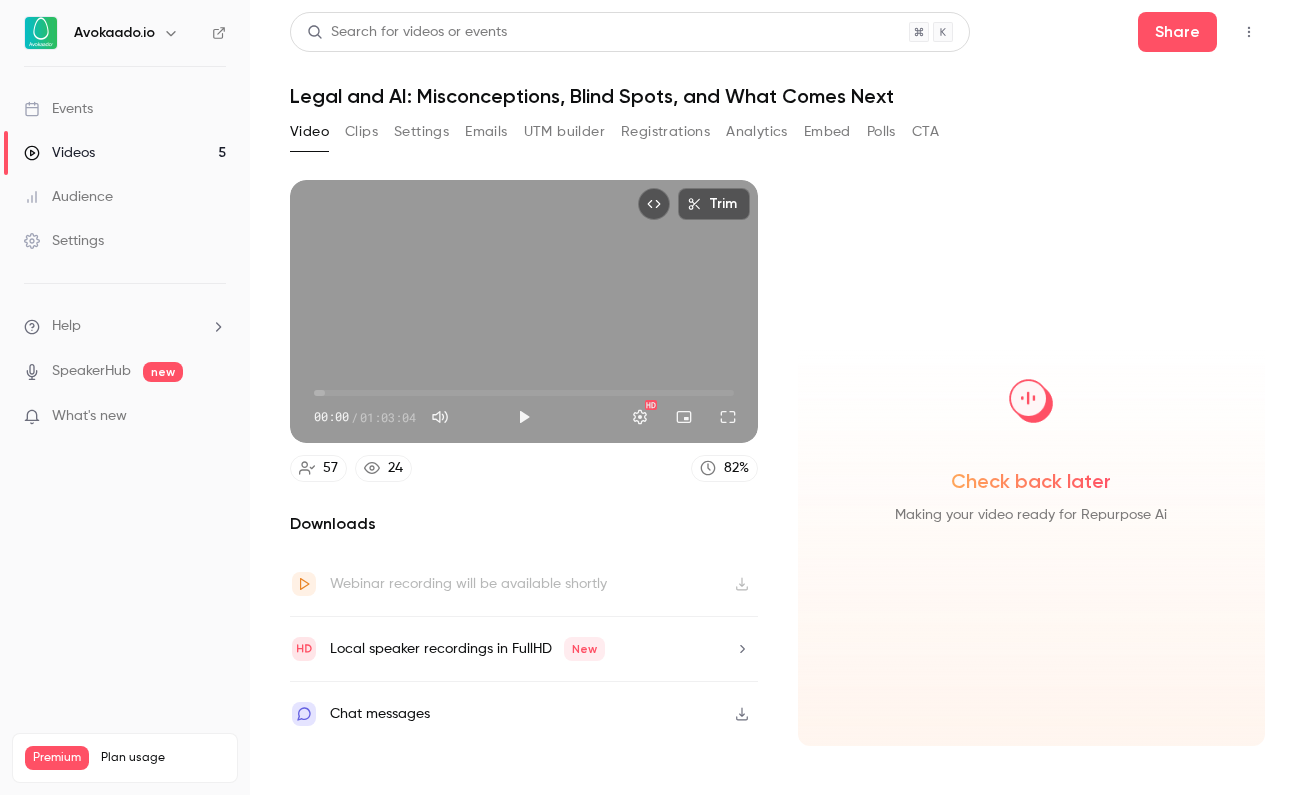 click on "Local speaker recordings in FullHD New" at bounding box center [524, 649] 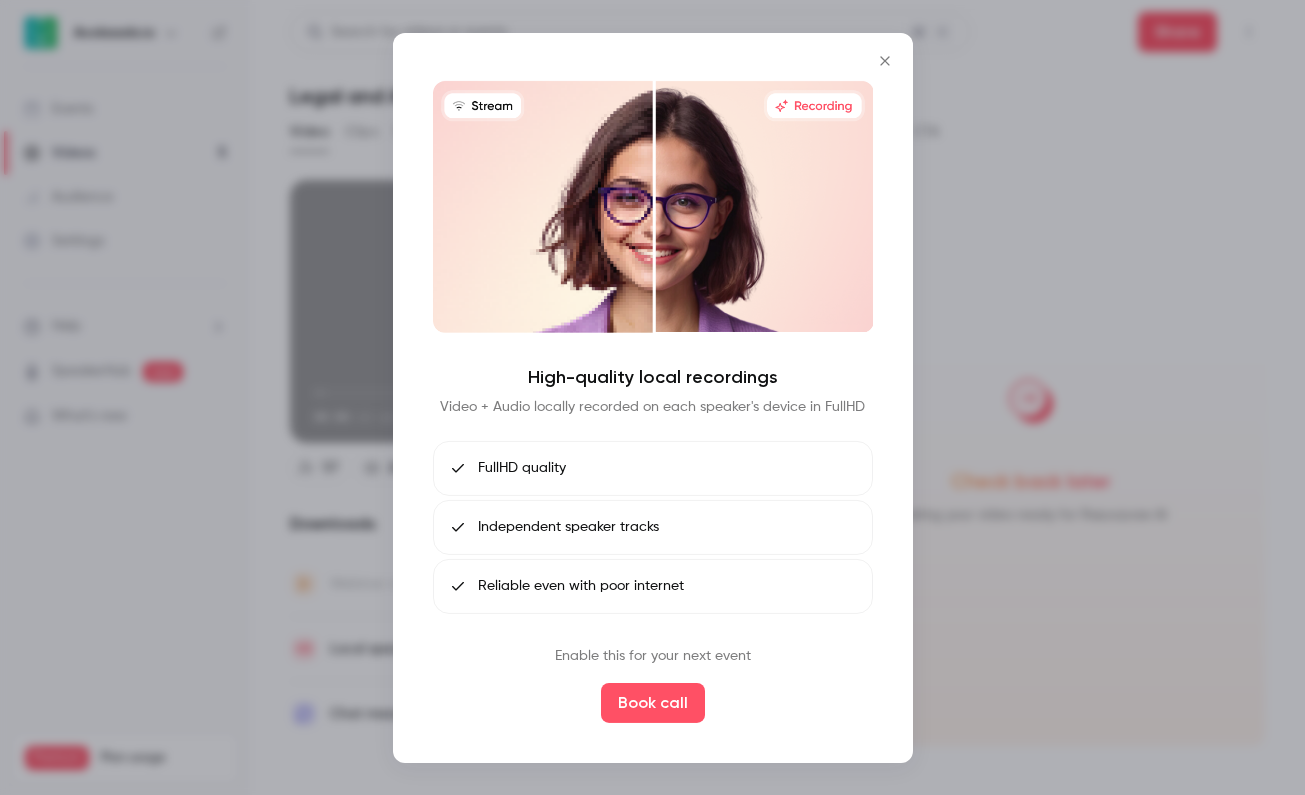 click at bounding box center (885, 60) 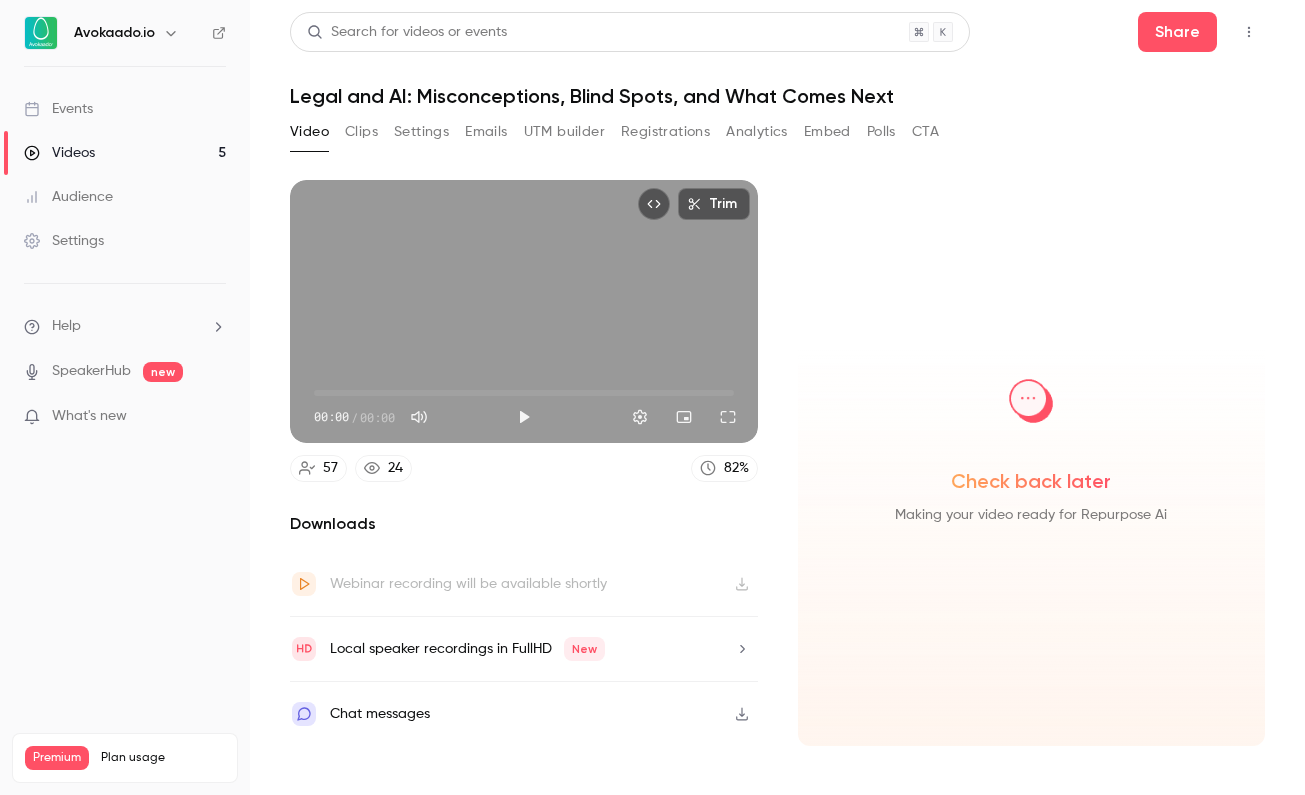 scroll, scrollTop: 0, scrollLeft: 0, axis: both 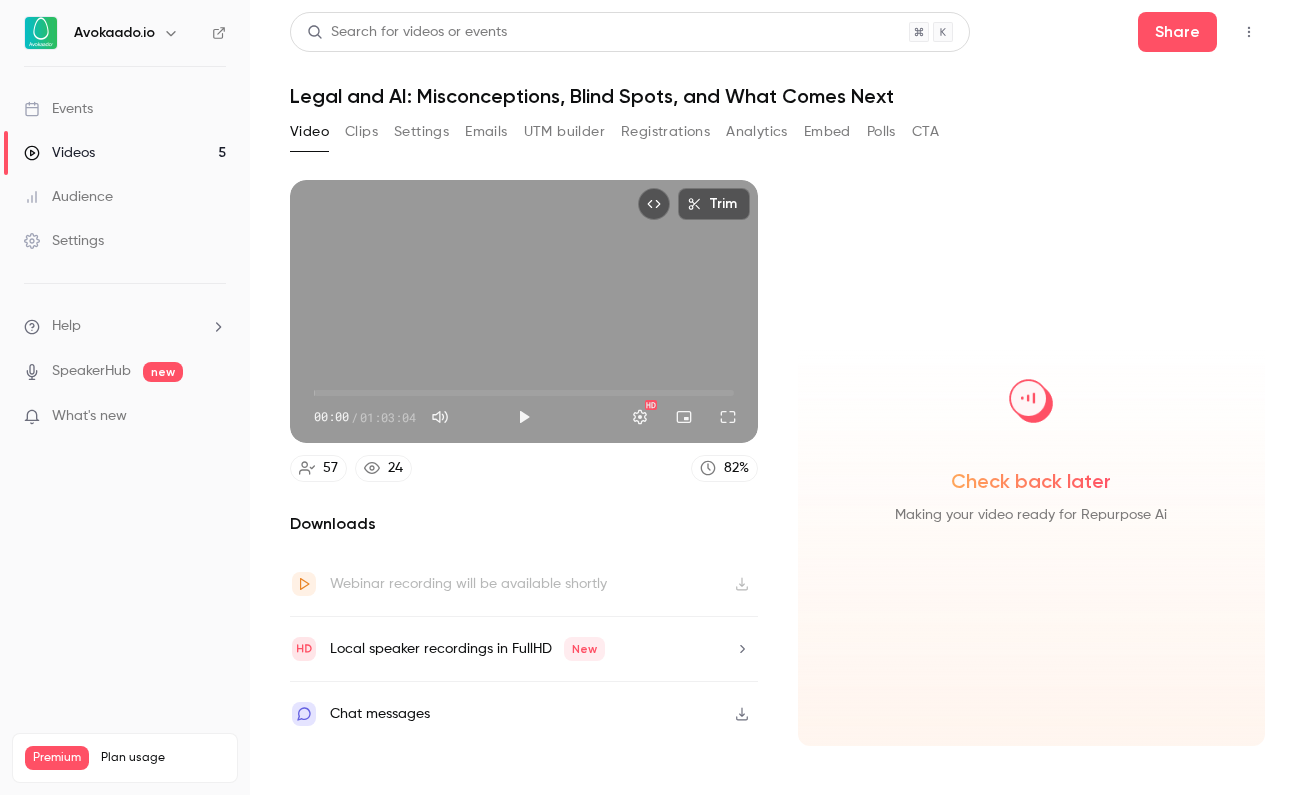click on "Local speaker recordings in FullHD New" at bounding box center [524, 649] 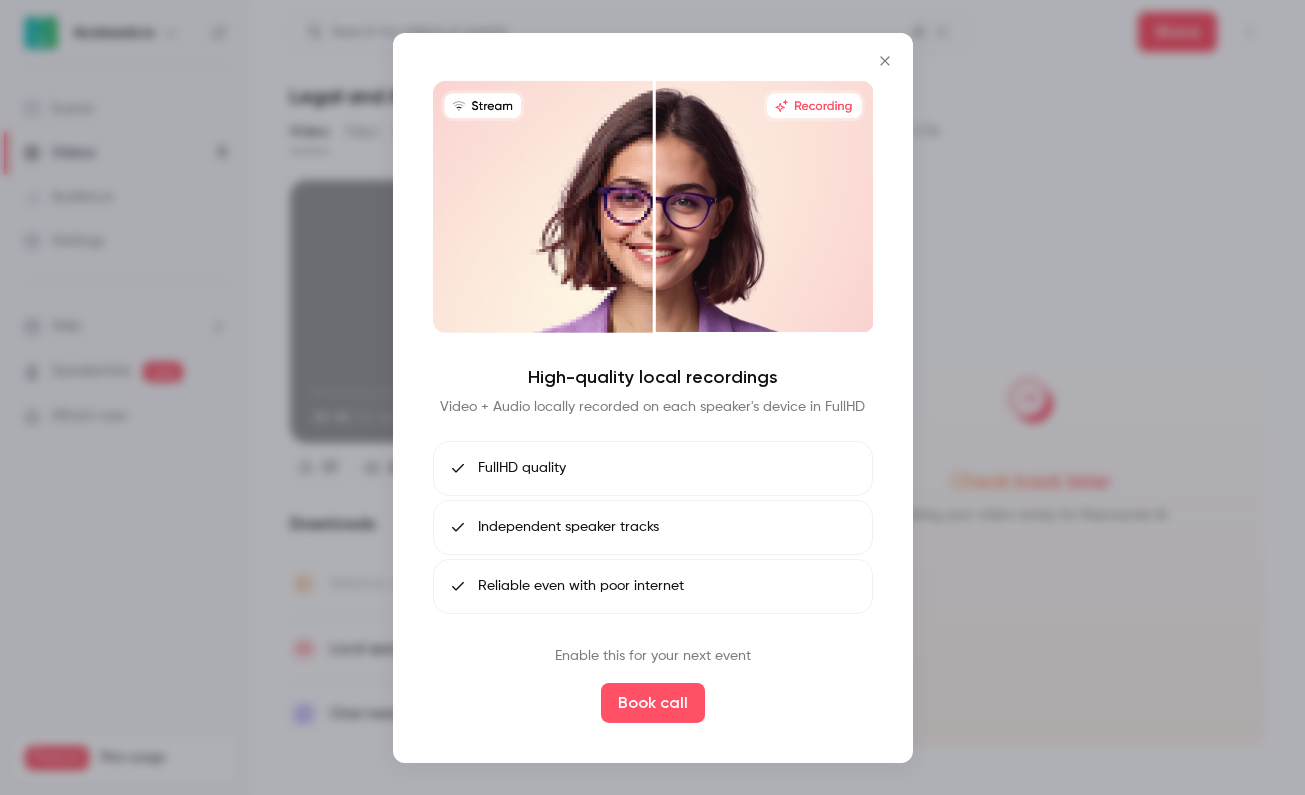 click 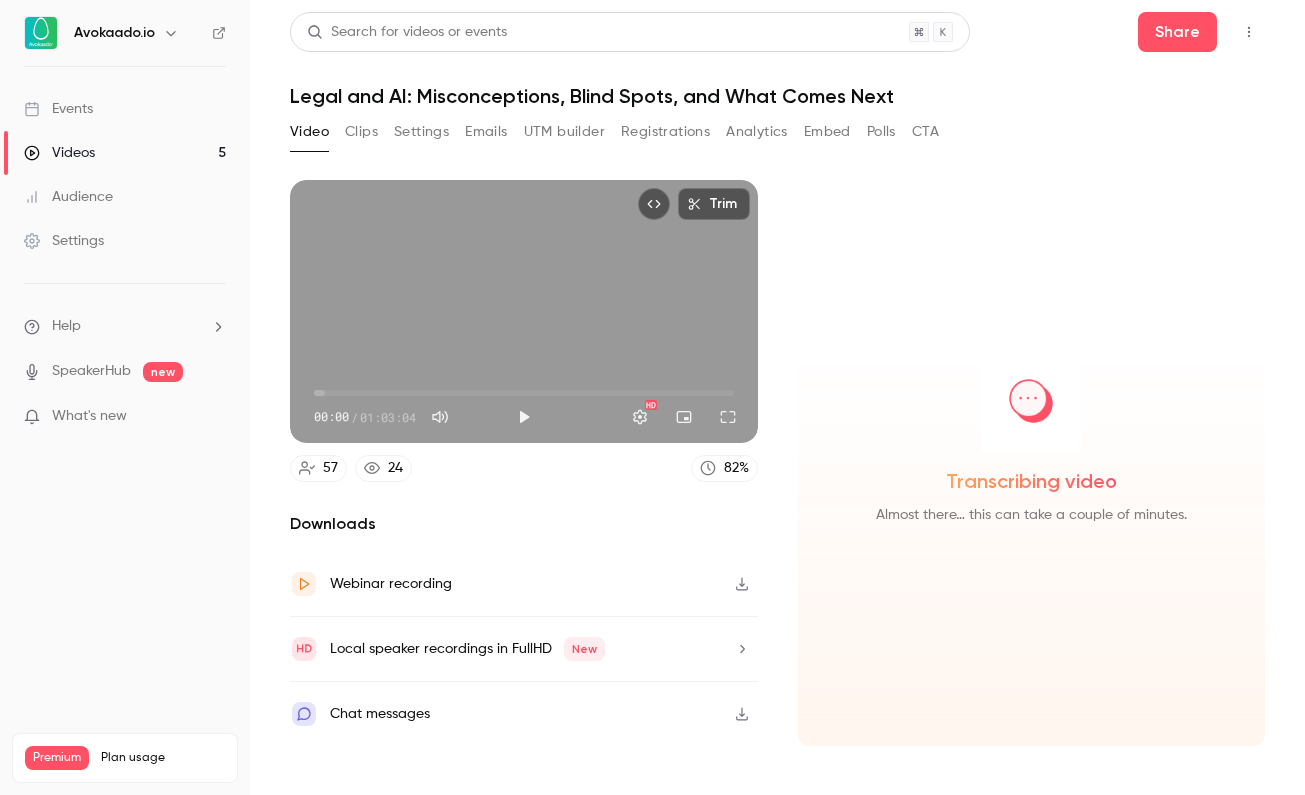 click on "Videos 5" at bounding box center [125, 153] 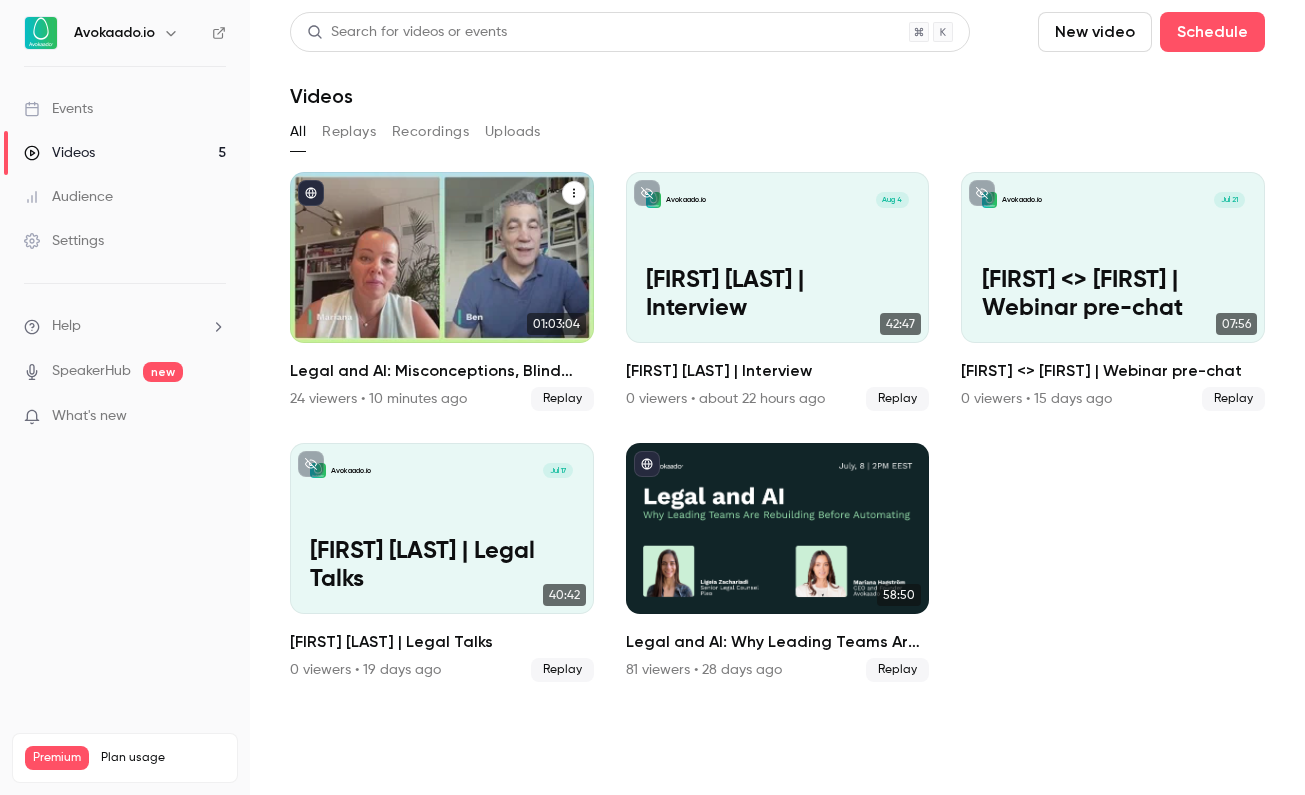 click at bounding box center (442, 257) 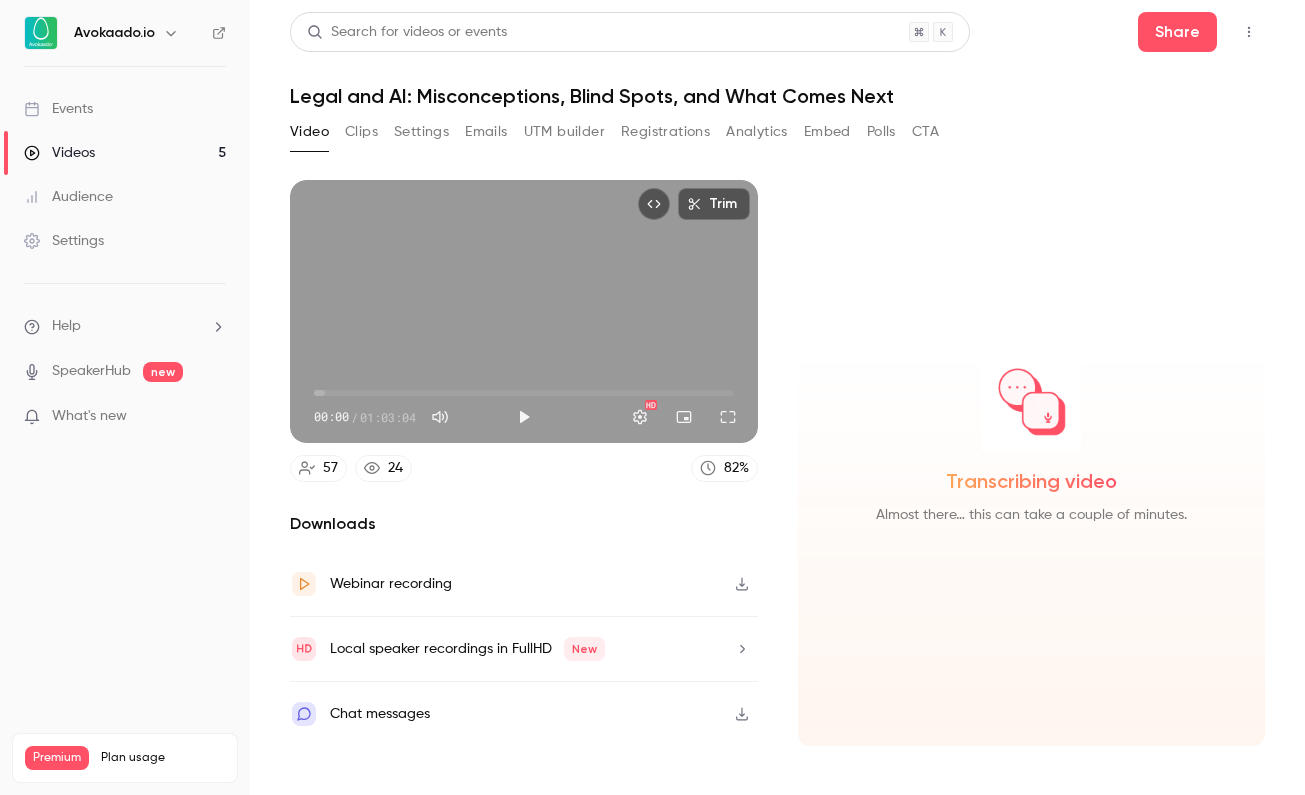 click on "Local speaker recordings in FullHD New" at bounding box center [467, 649] 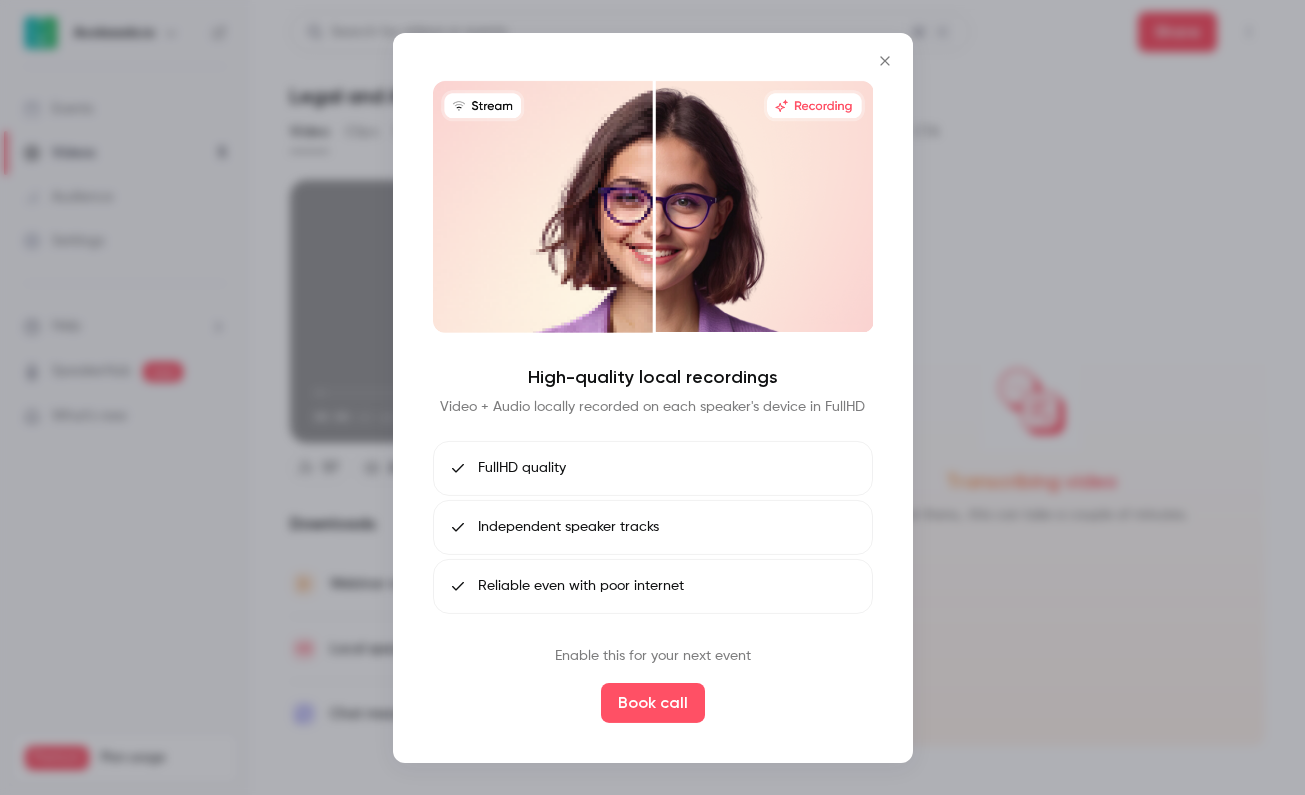 click at bounding box center (885, 60) 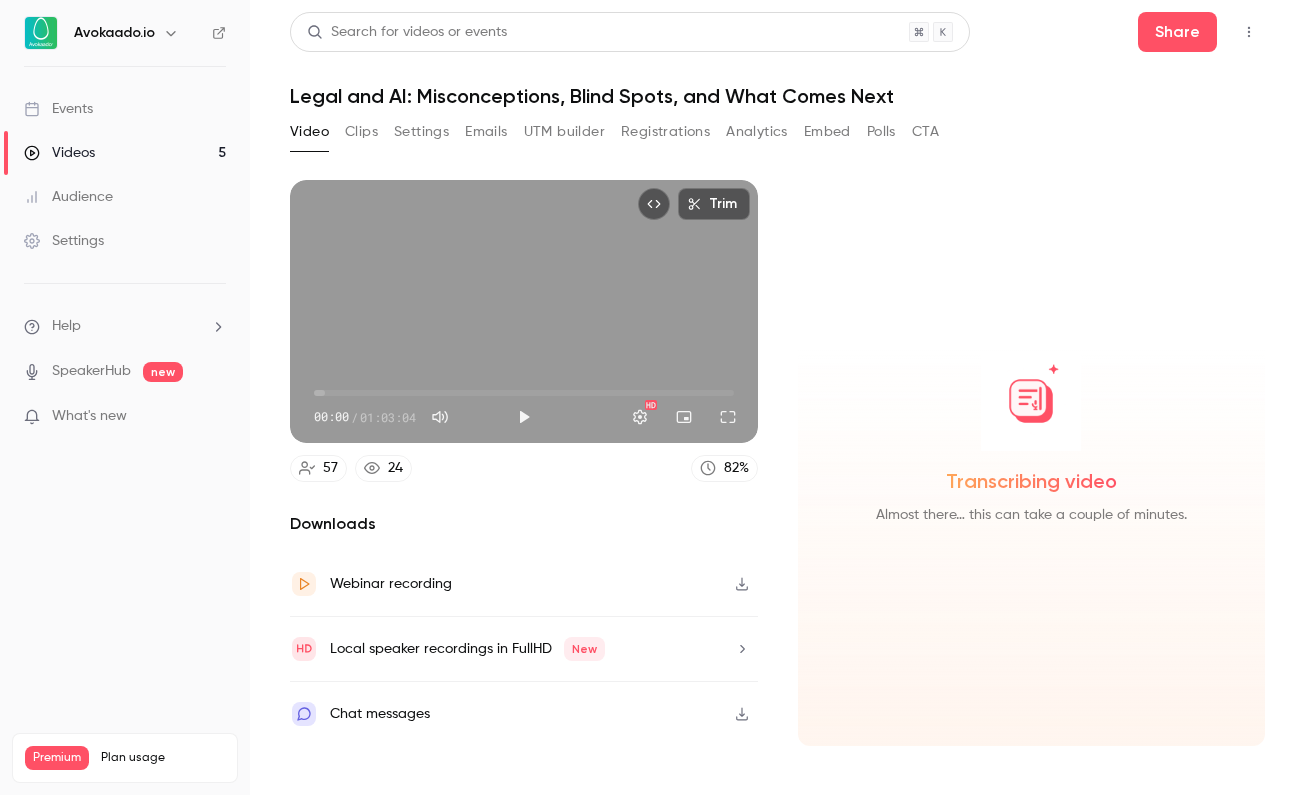 click on "Webinar recording" at bounding box center [391, 584] 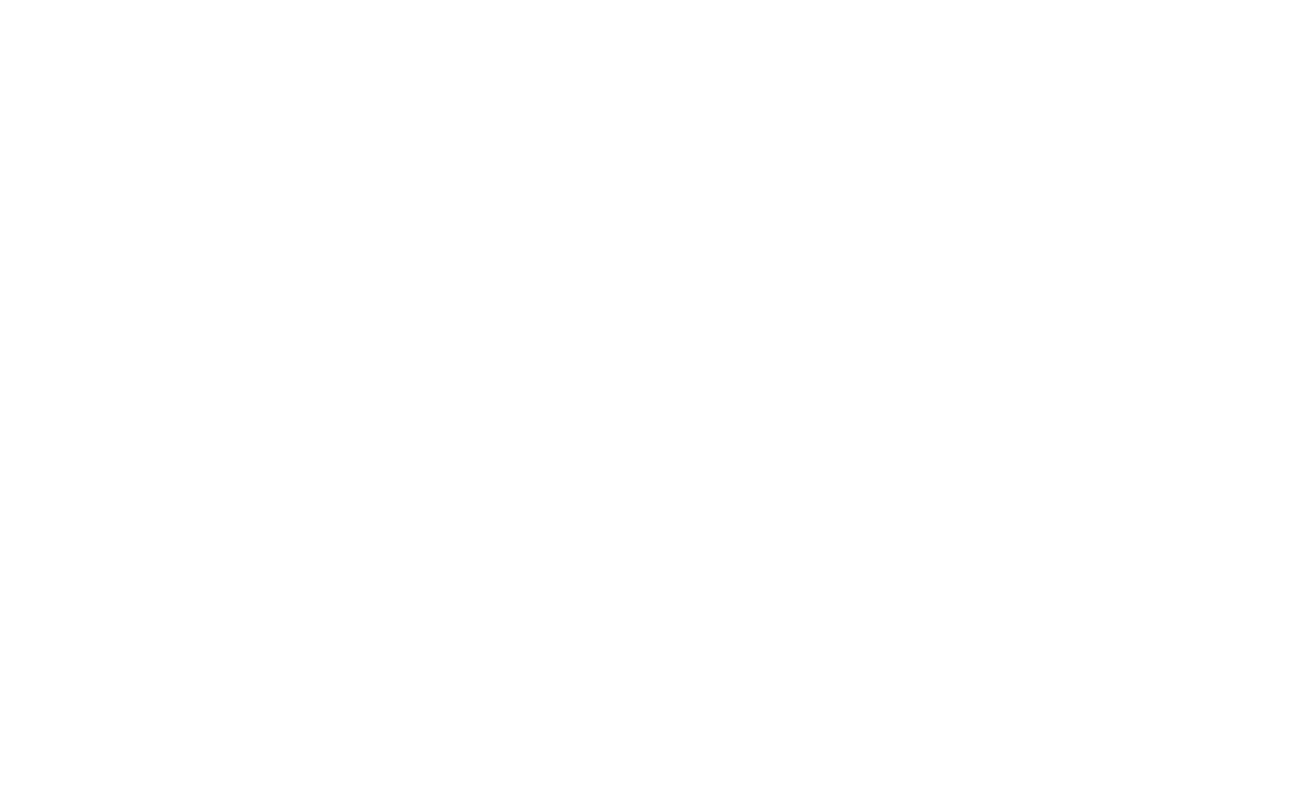 scroll, scrollTop: 0, scrollLeft: 0, axis: both 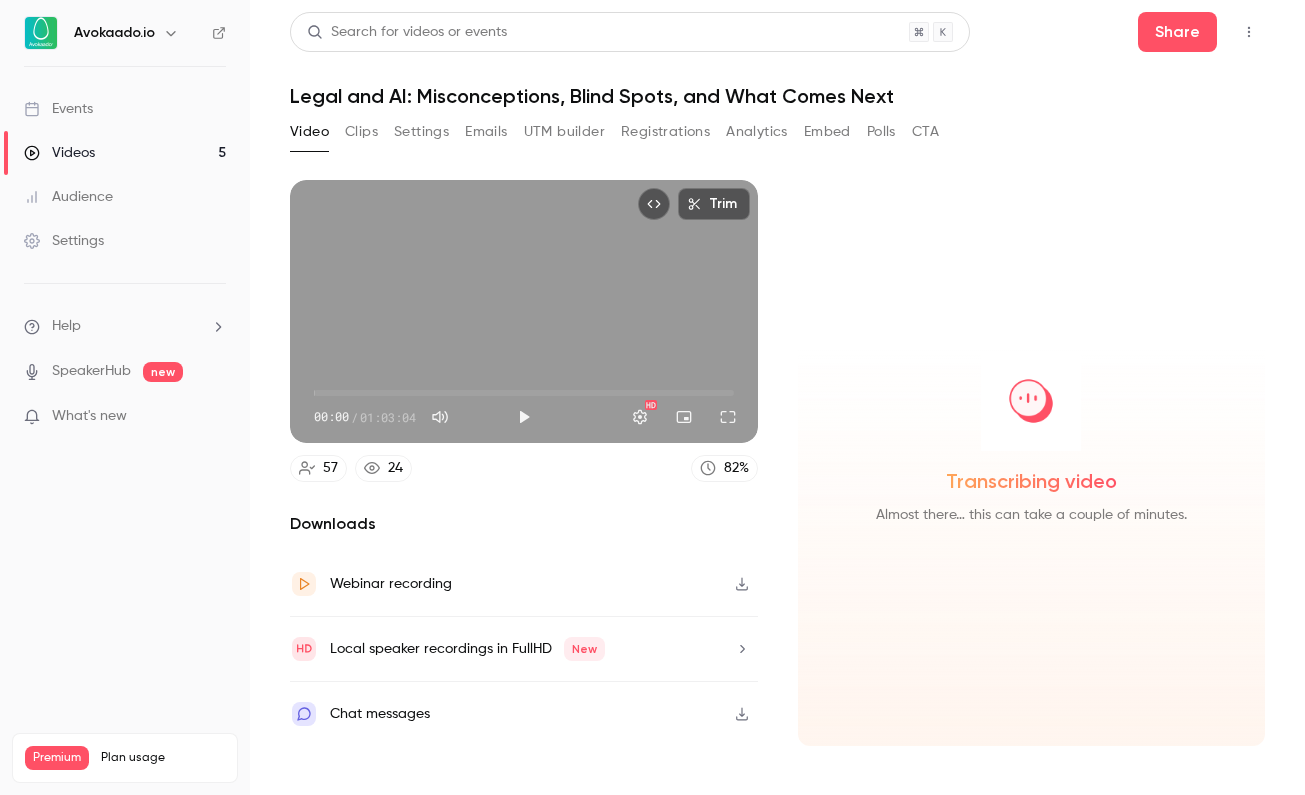 click on "Videos 5" at bounding box center [125, 153] 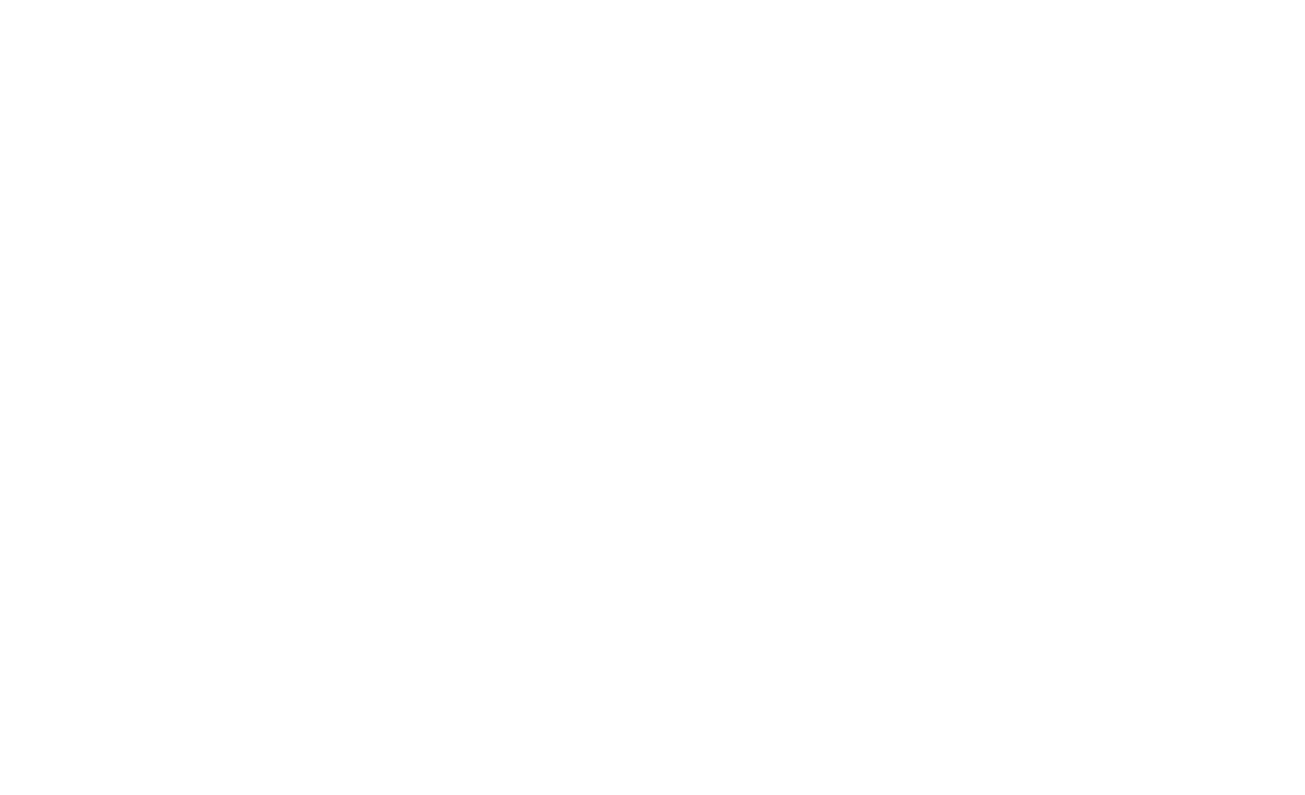 scroll, scrollTop: 0, scrollLeft: 0, axis: both 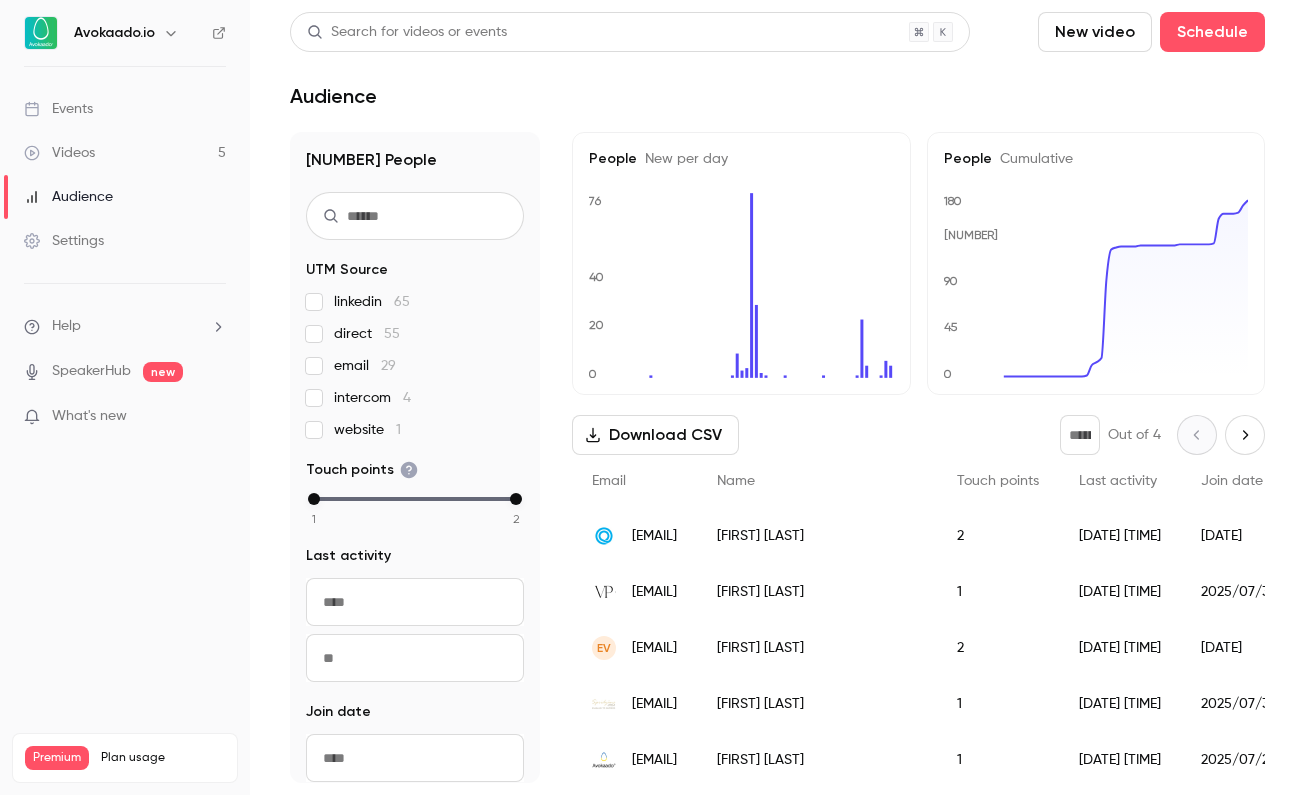 click on "Videos 5" at bounding box center (125, 153) 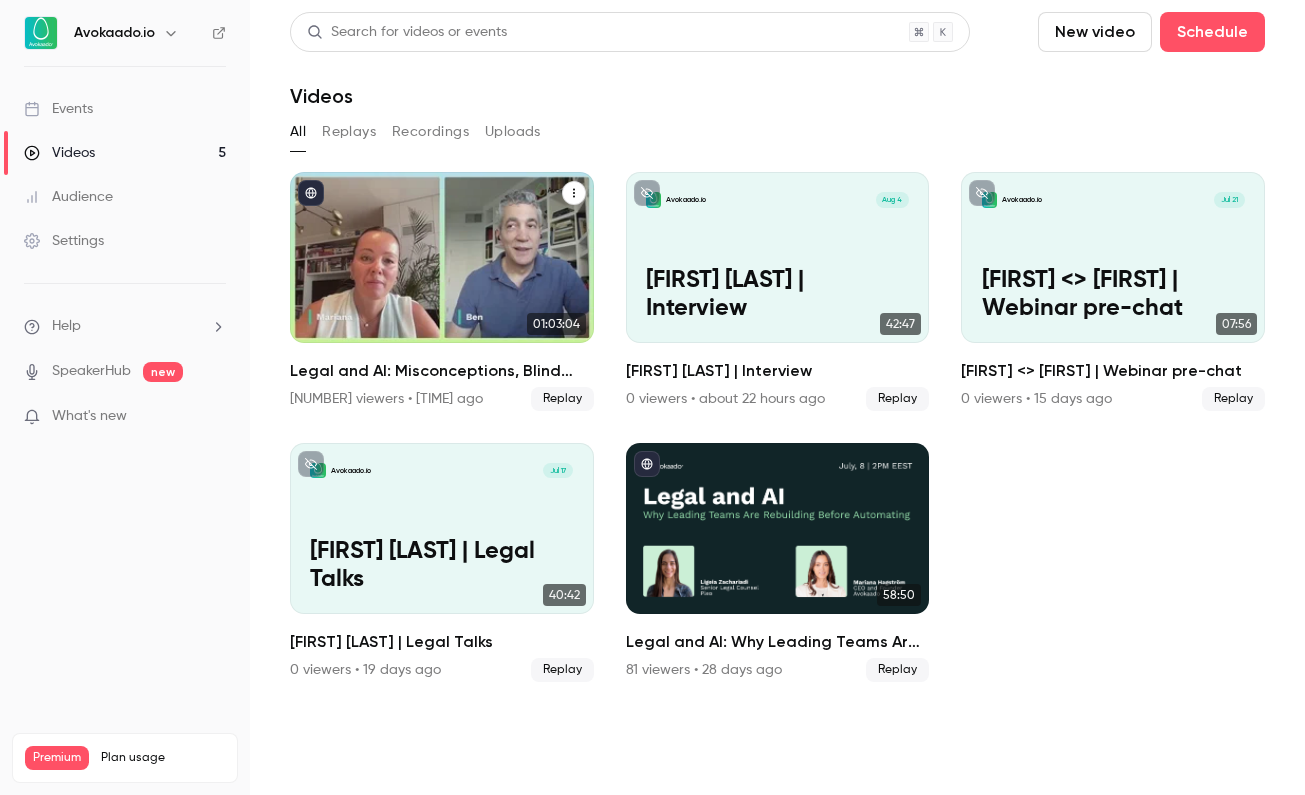 click at bounding box center [442, 257] 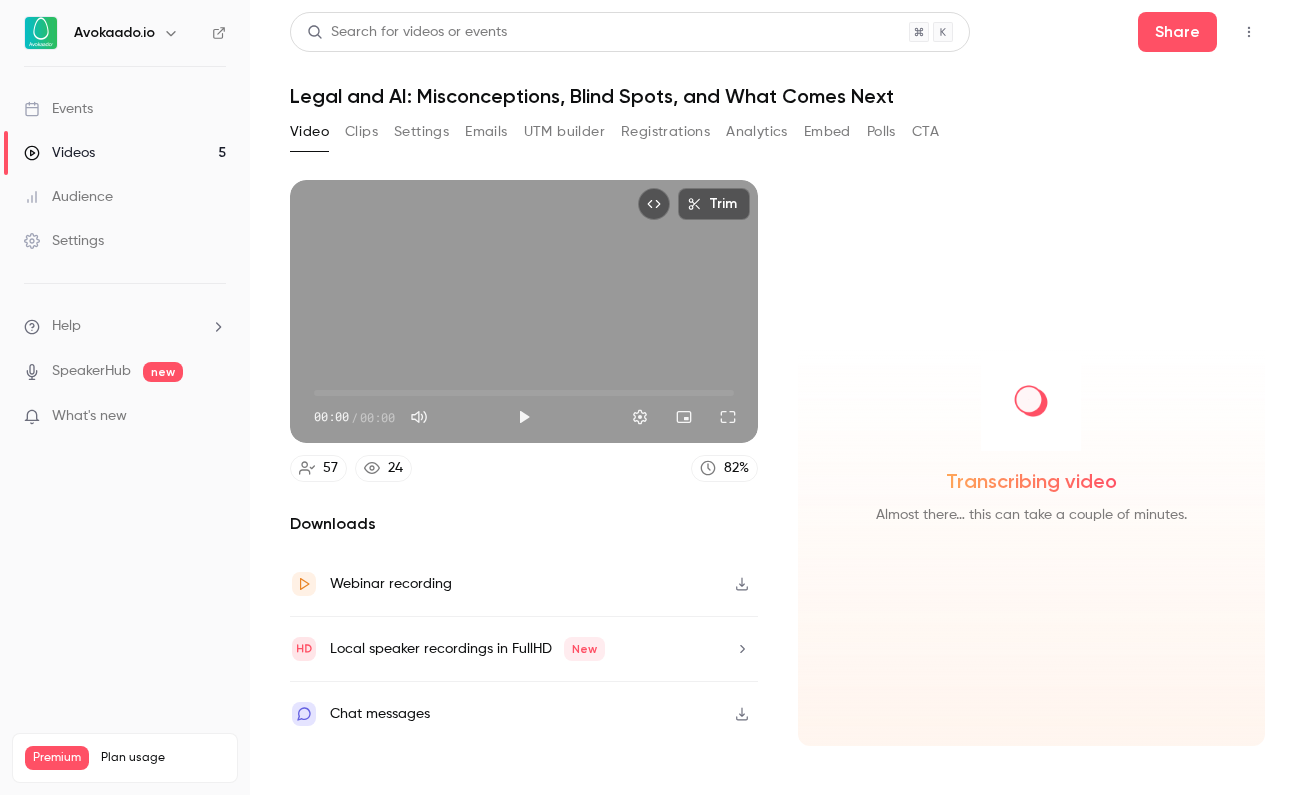 scroll, scrollTop: 0, scrollLeft: 0, axis: both 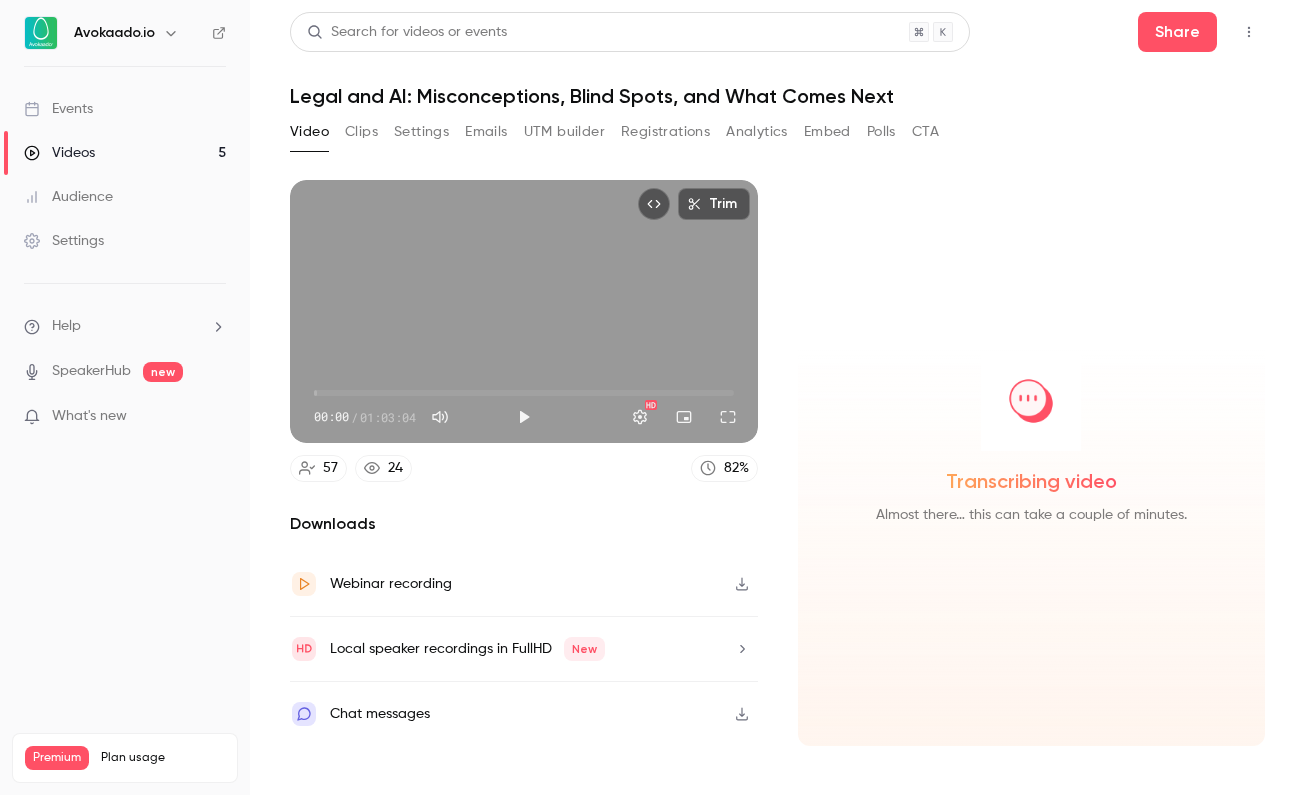 click on "Local speaker recordings in FullHD New" at bounding box center [524, 649] 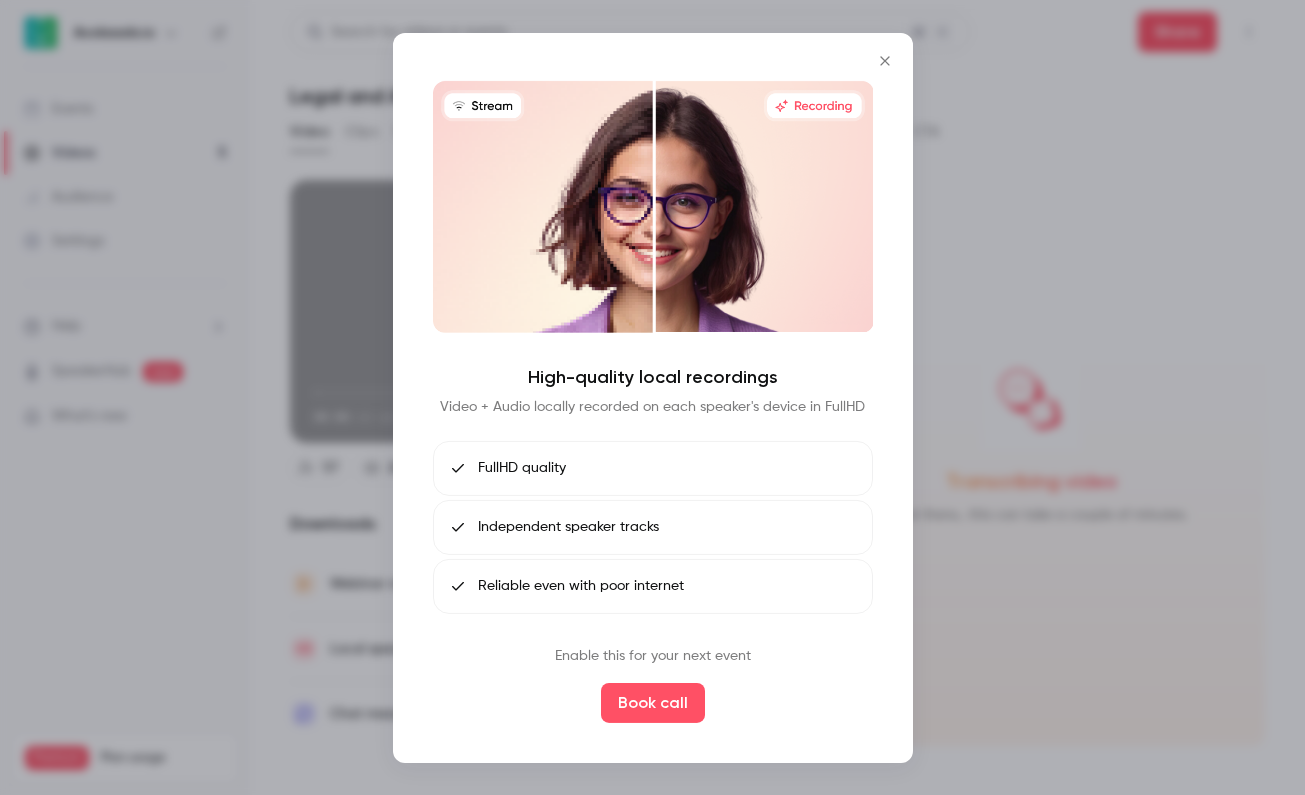 click 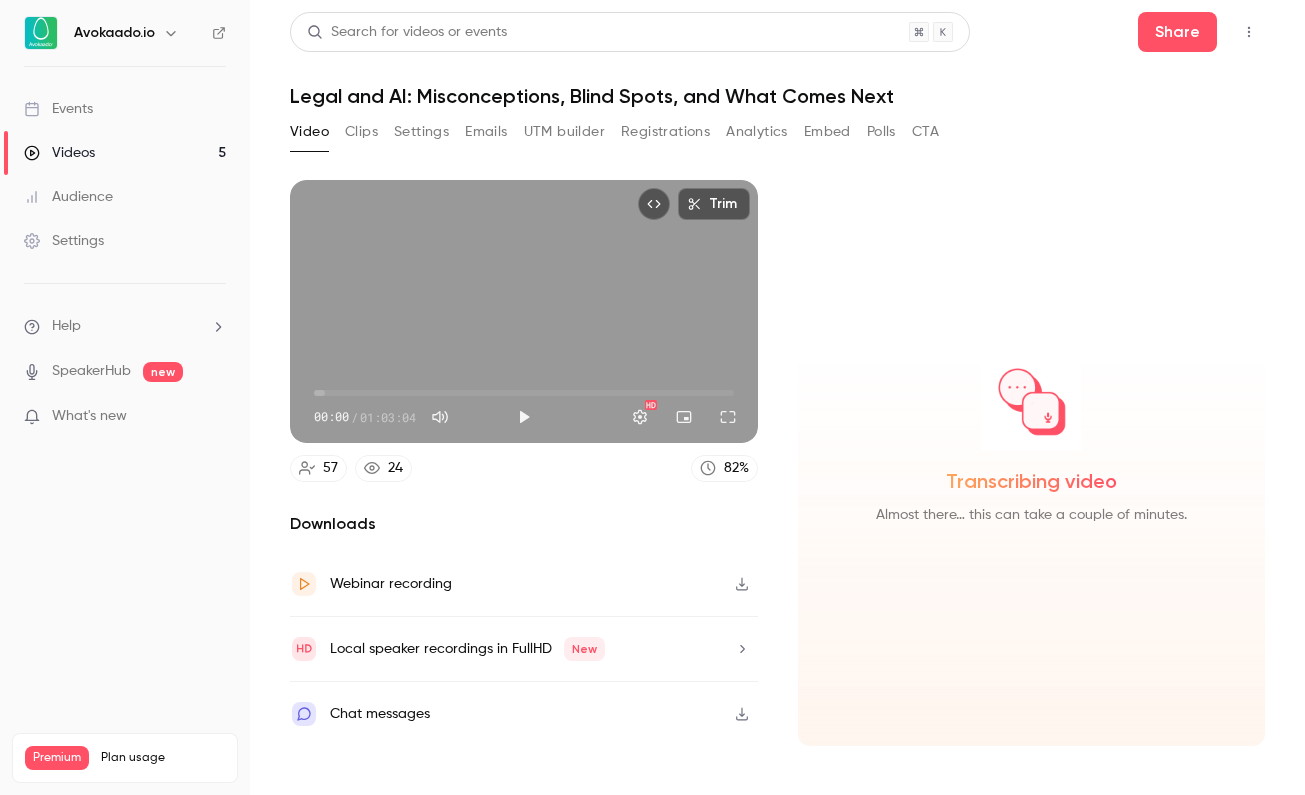 click on "Transcribing video Almost there… this can take a couple of minutes." at bounding box center [1032, 439] 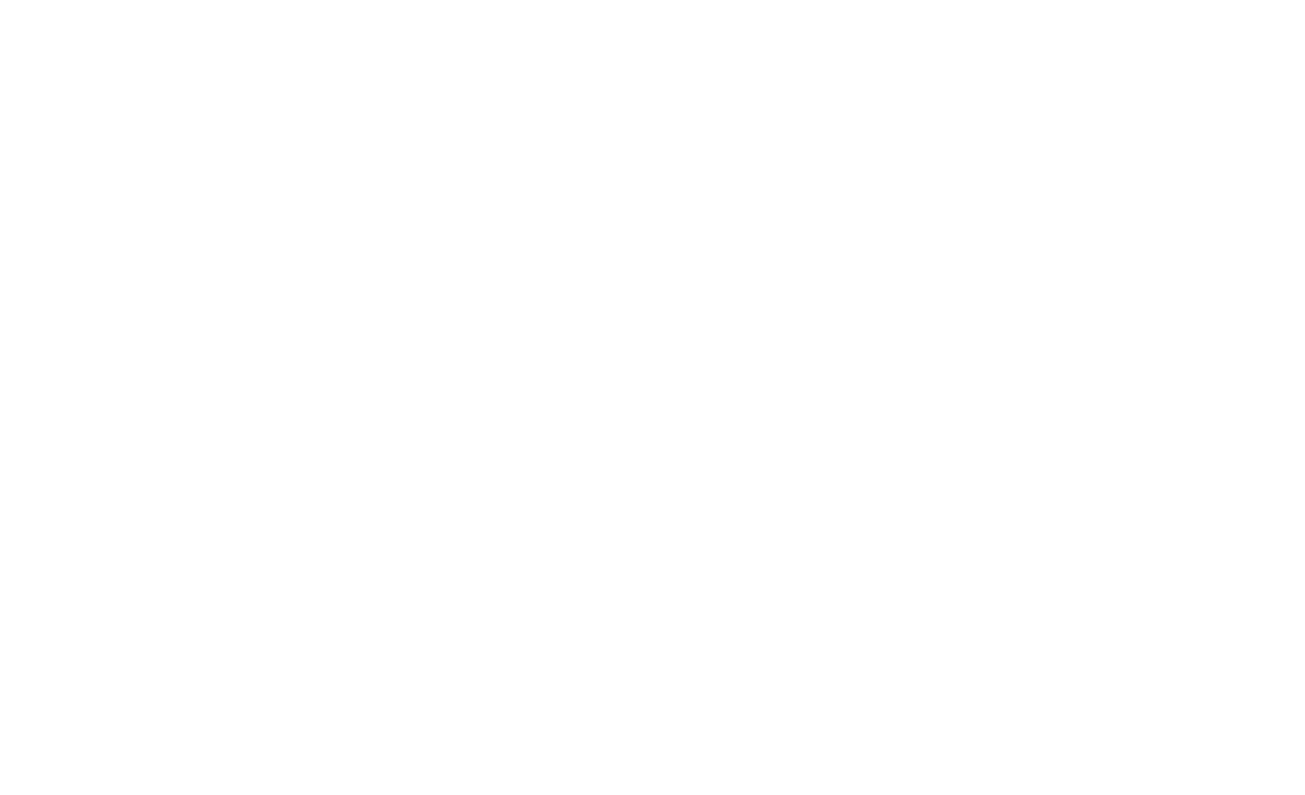 scroll, scrollTop: 0, scrollLeft: 0, axis: both 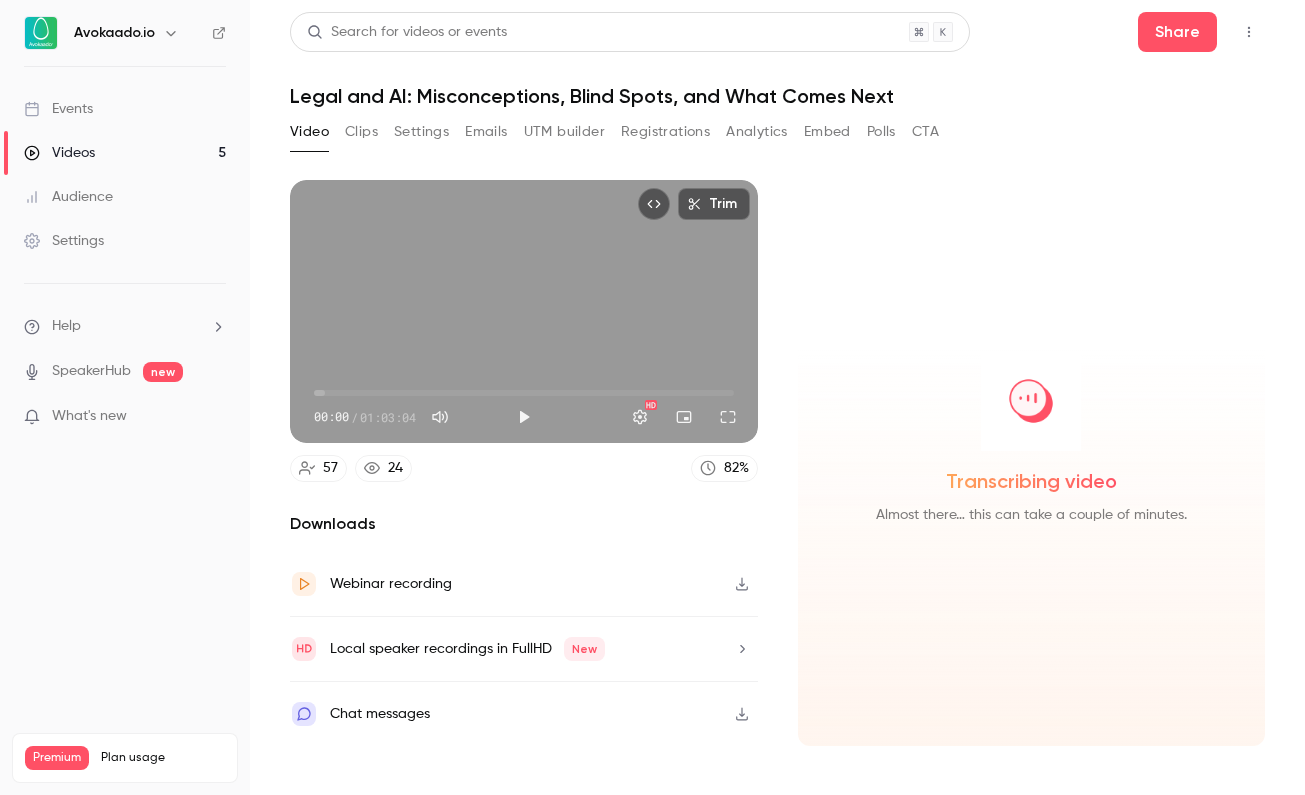 click on "Local speaker recordings in FullHD New" at bounding box center (524, 649) 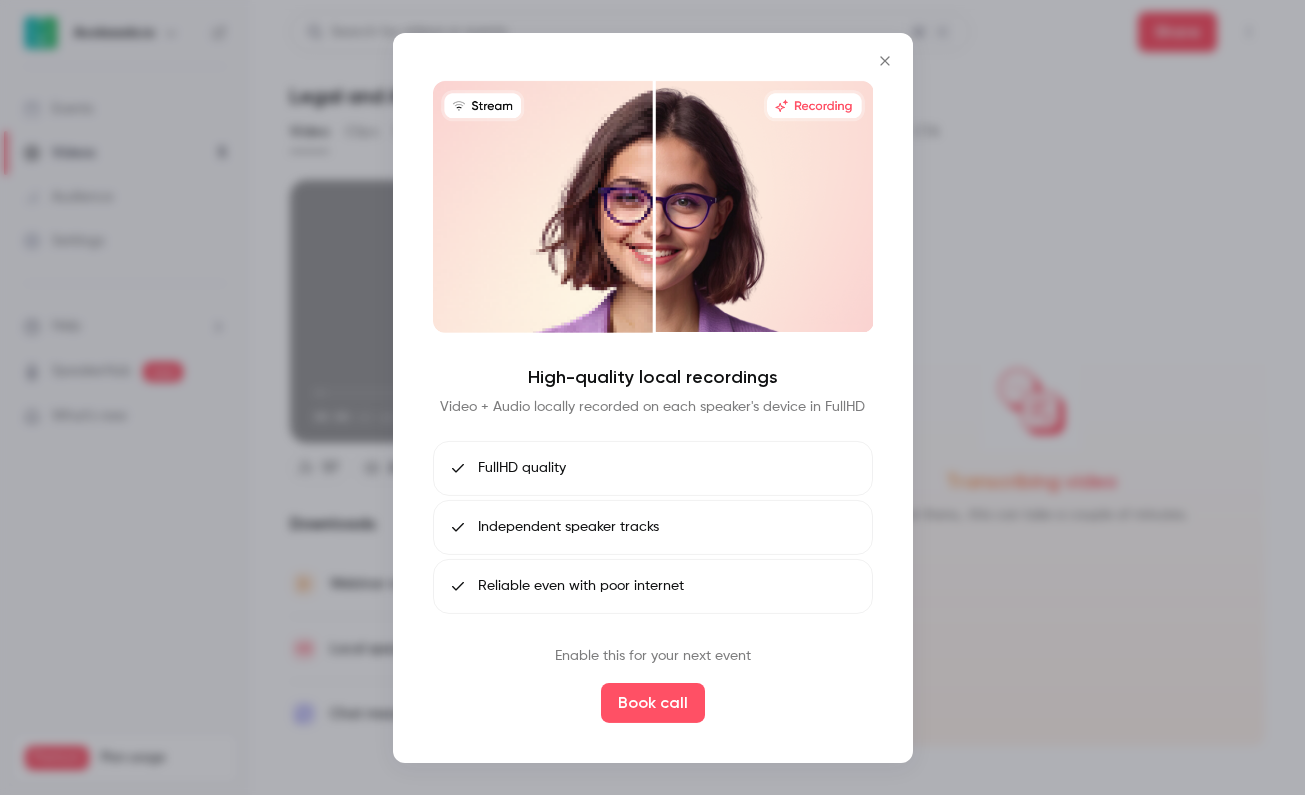 click 